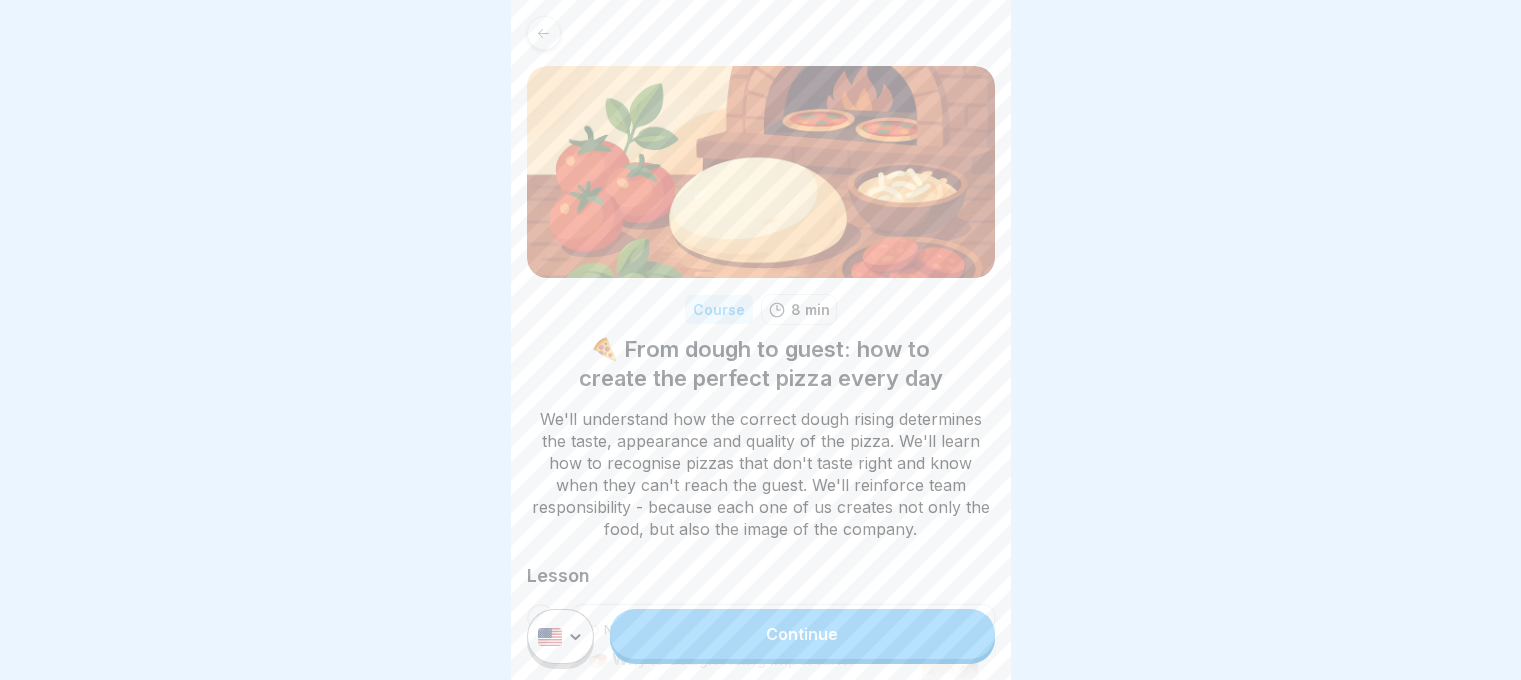 scroll, scrollTop: 0, scrollLeft: 0, axis: both 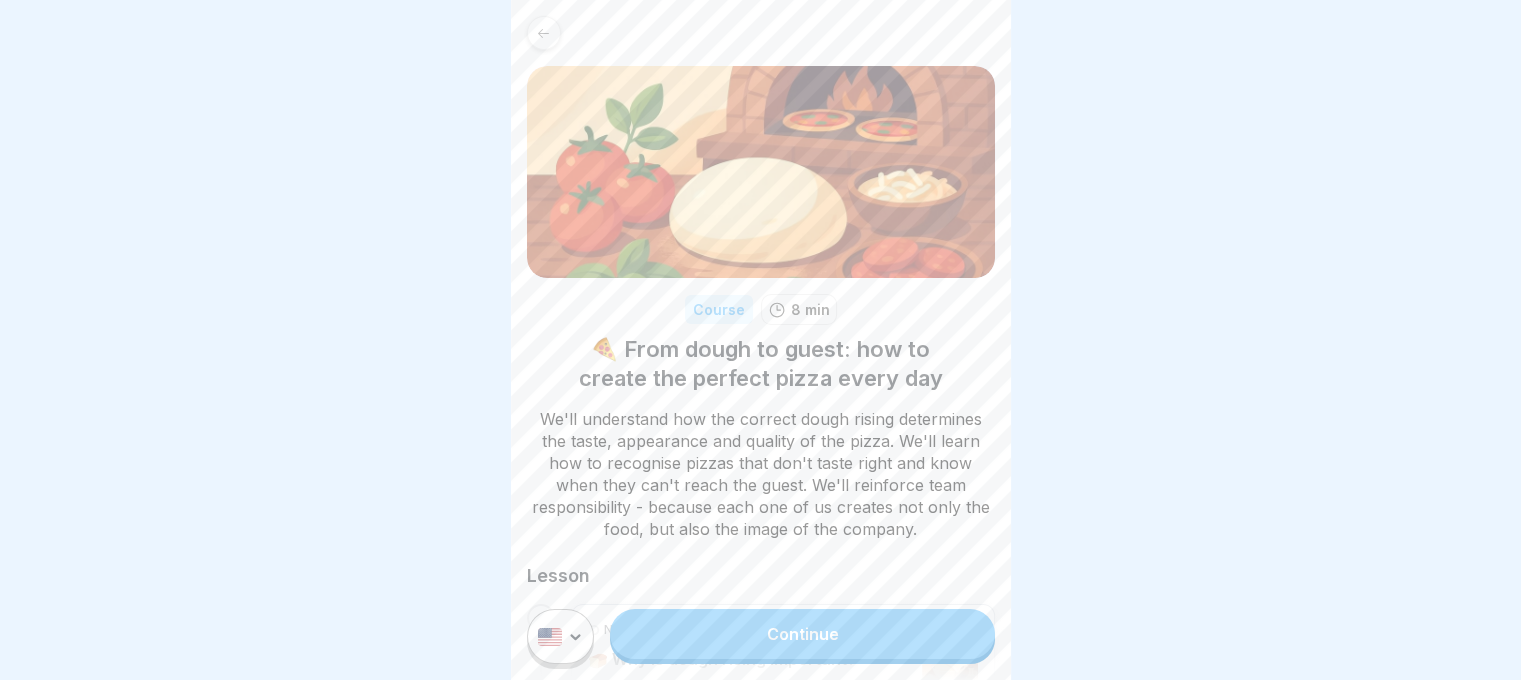 click on "Course 8 min 🍕 From dough to guest: how to create the perfect pizza every day We'll understand how the correct dough rising determines the taste, appearance and quality of the pizza. We'll learn how to recognise pizzas that don't taste right and know when they can't reach the [PERSON]. We'll reinforce team responsibility - because each one of us creates not only the food, but also the image of the company. Lesson Not started 🍞 Why is dough rising important? Not started 🥘 The dough's path to perfect flavour Continue" at bounding box center (760, 340) 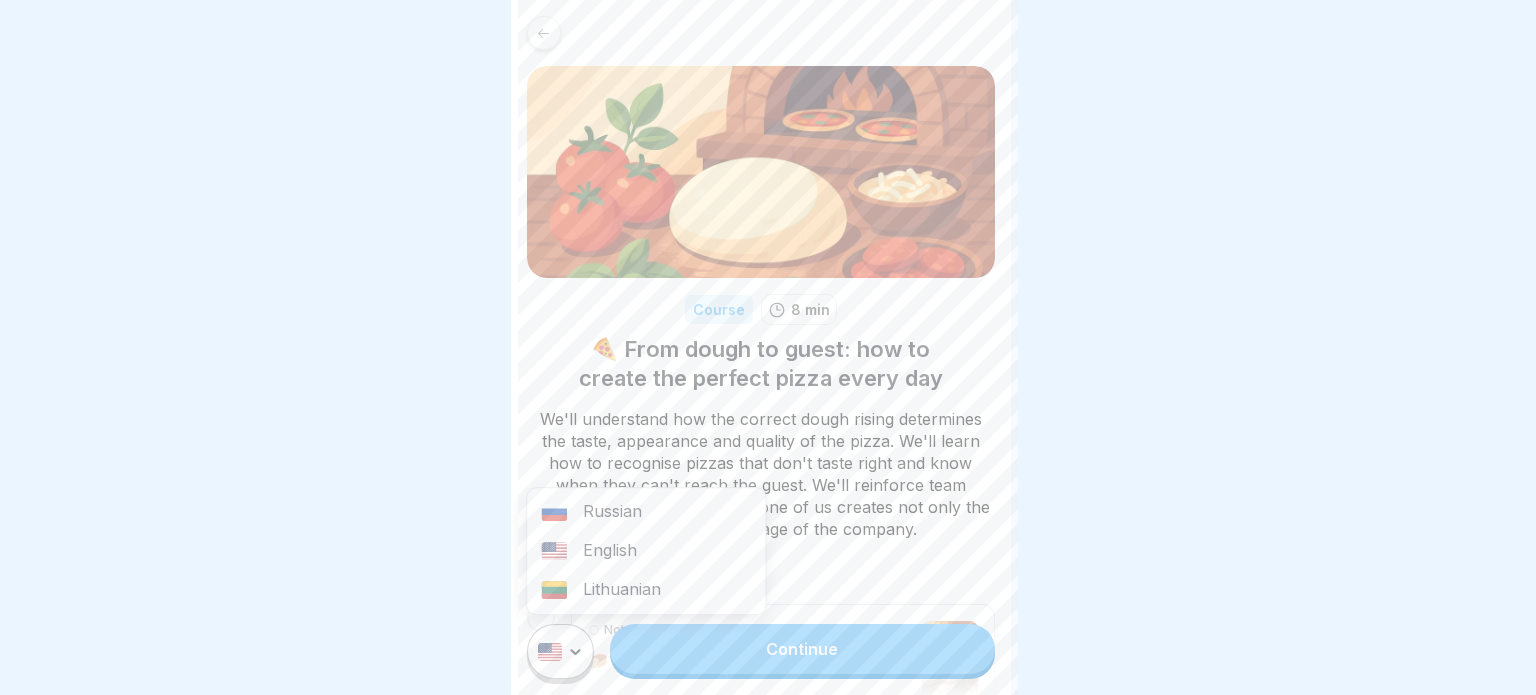 click on "Lithuanian" at bounding box center [646, 590] 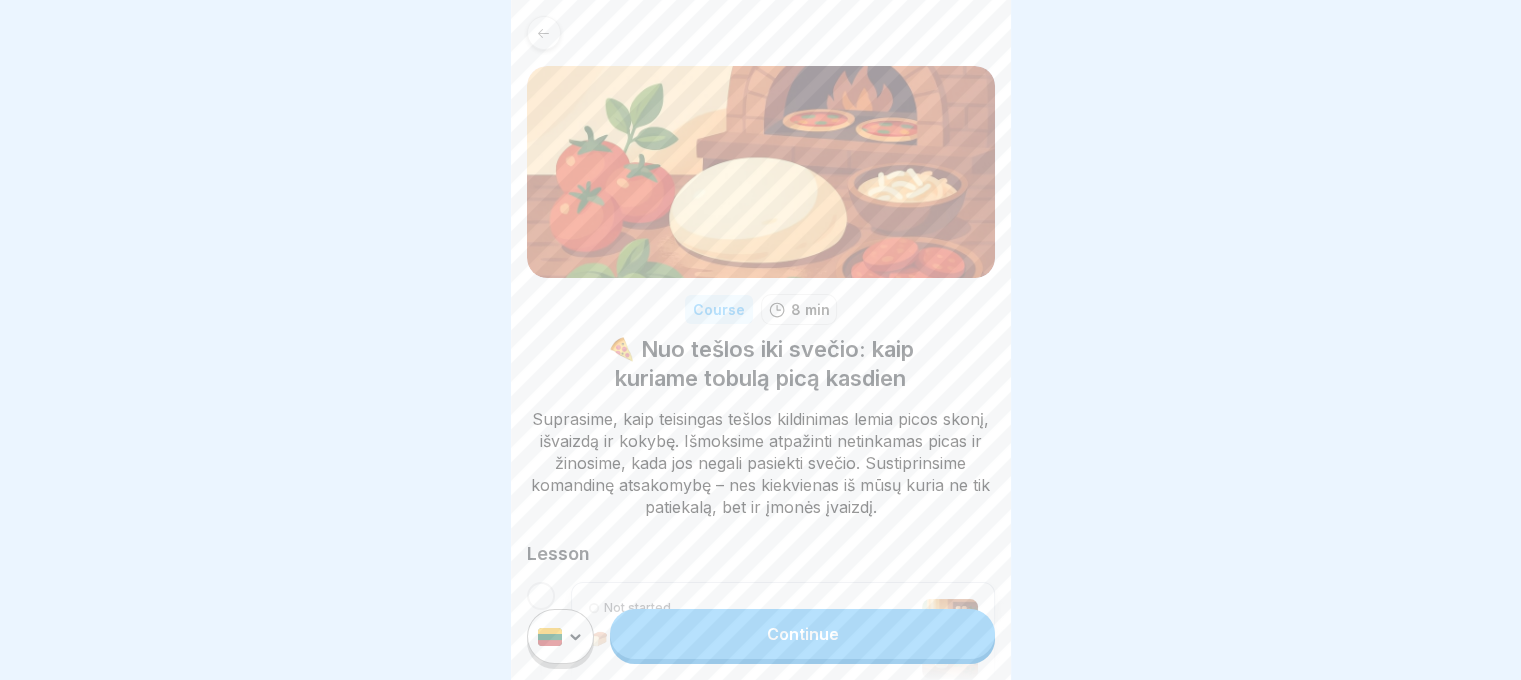 scroll, scrollTop: 15, scrollLeft: 0, axis: vertical 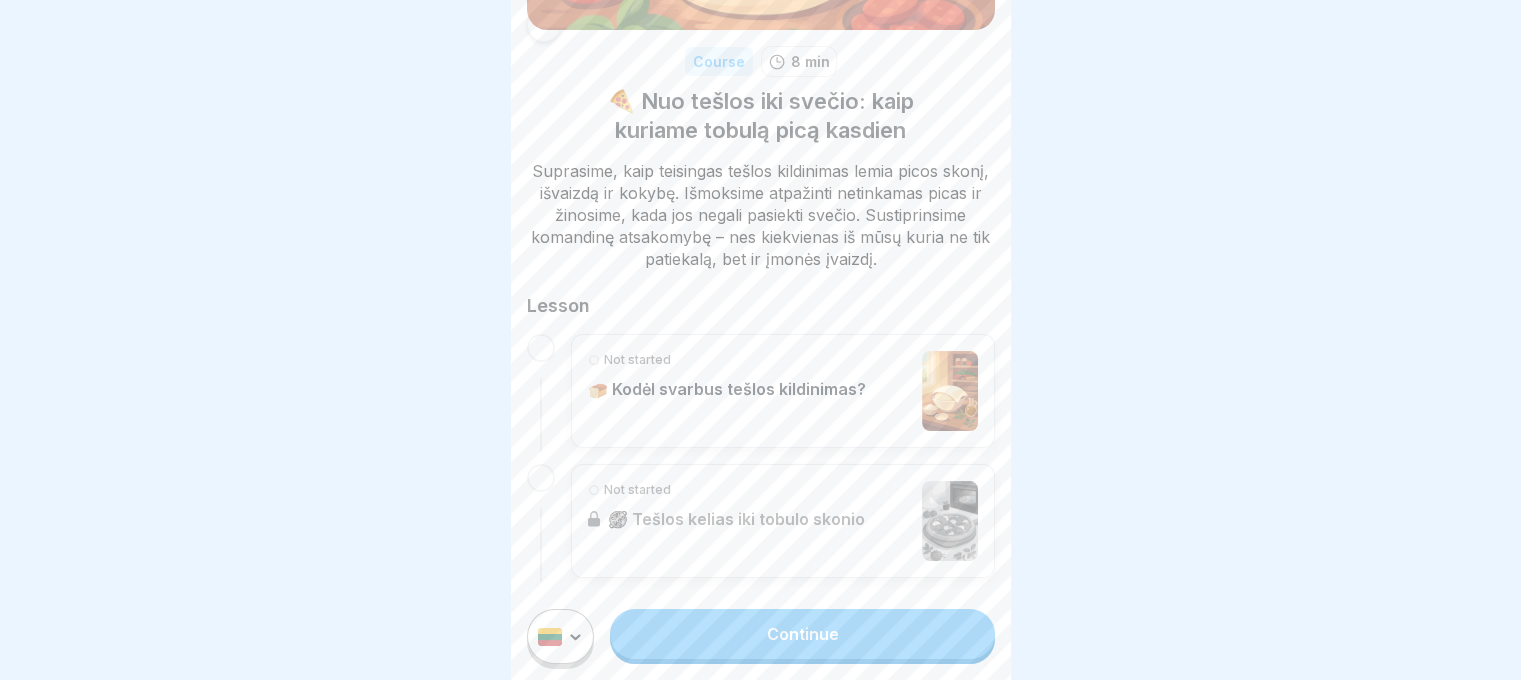 click on "🍞 Kodėl svarbus tešlos kildinimas?" at bounding box center [727, 389] 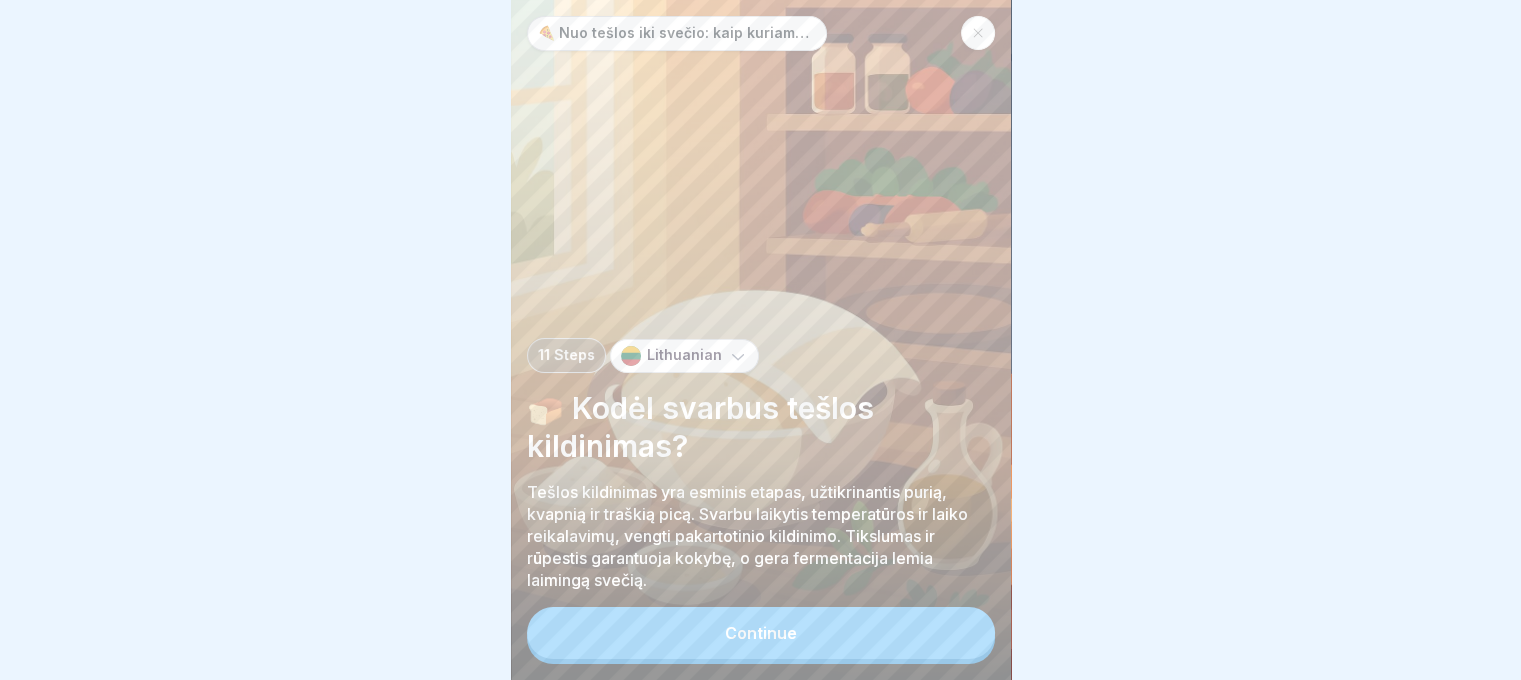 scroll, scrollTop: 0, scrollLeft: 0, axis: both 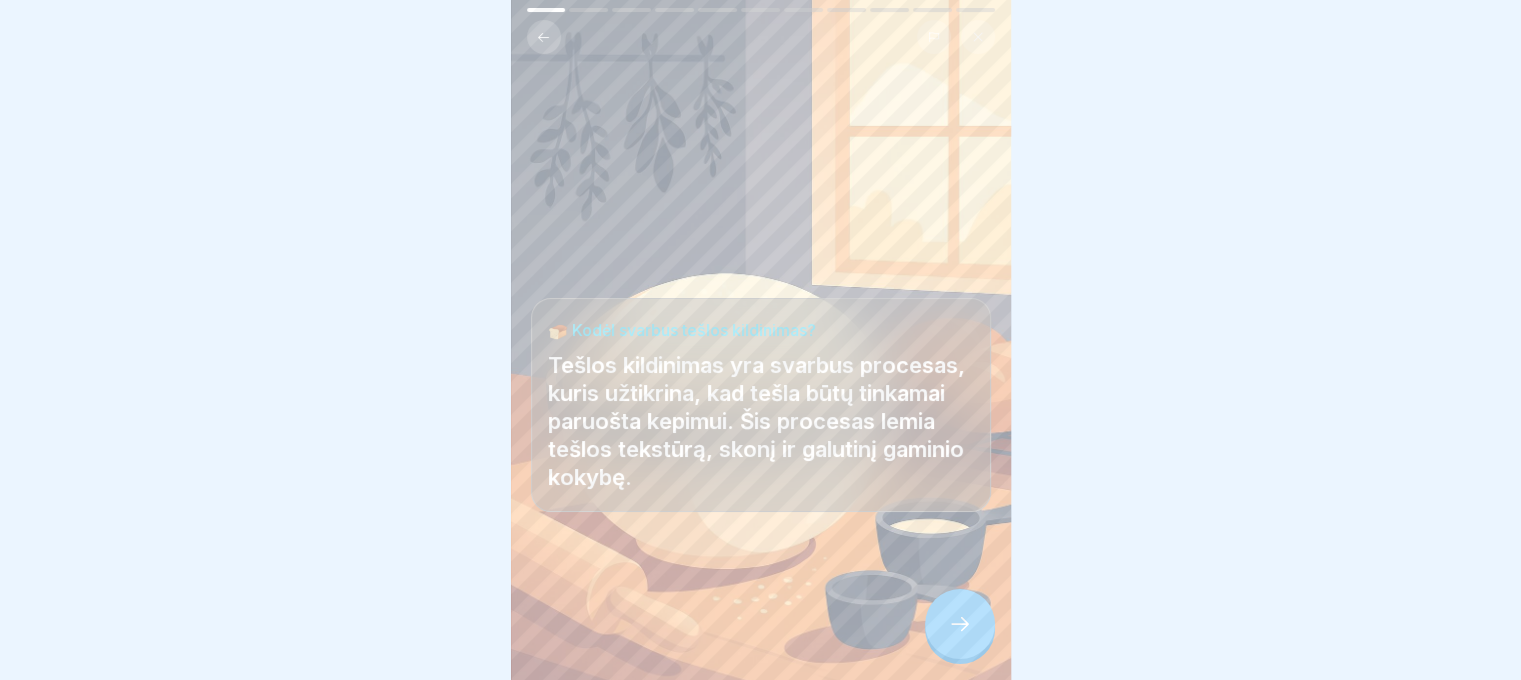 click at bounding box center [960, 624] 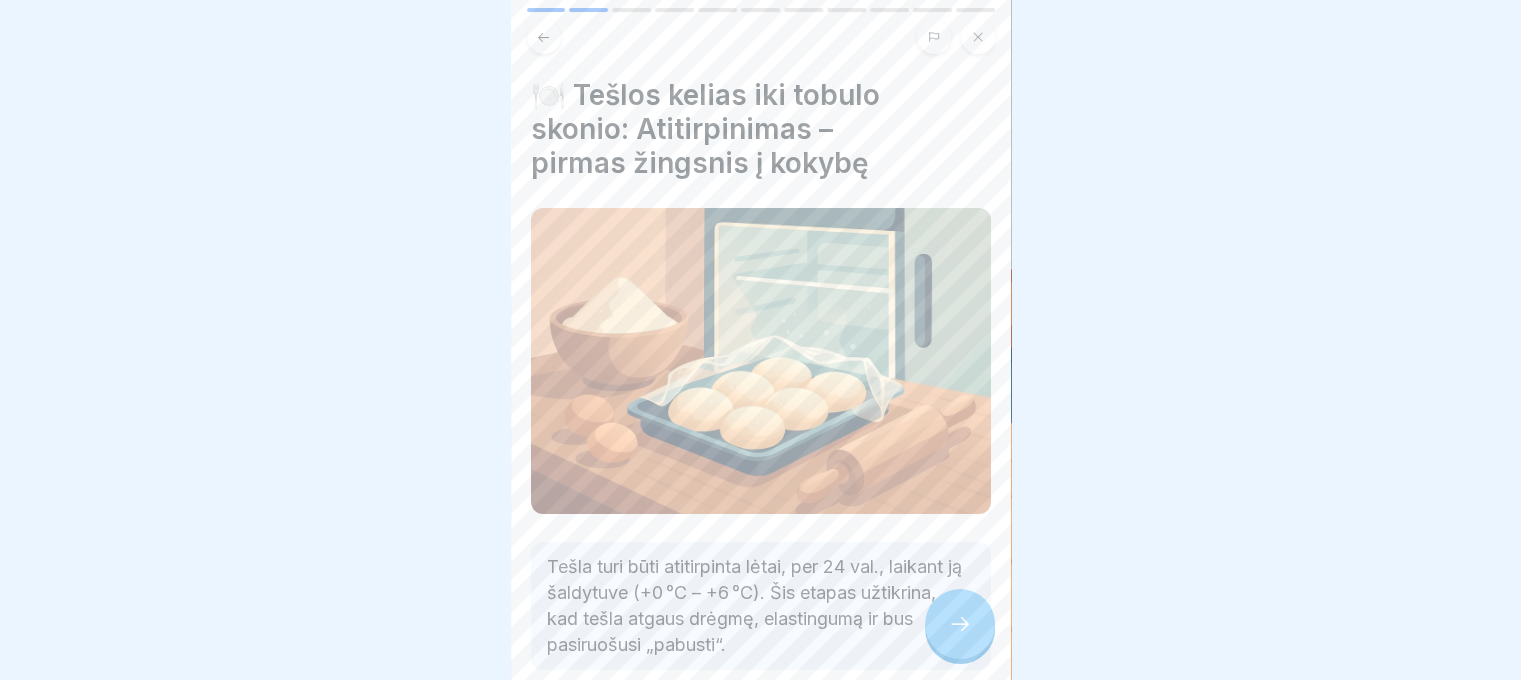 scroll, scrollTop: 100, scrollLeft: 0, axis: vertical 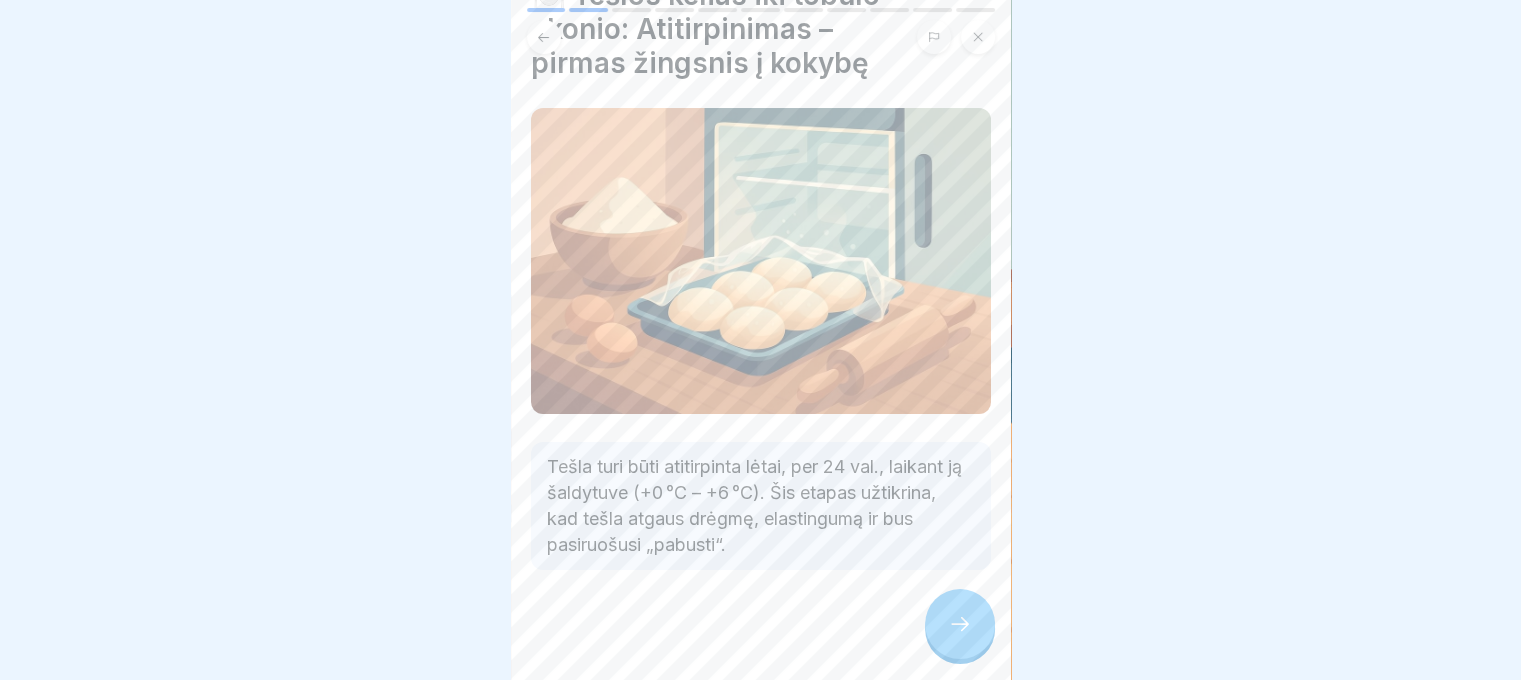 click at bounding box center (960, 624) 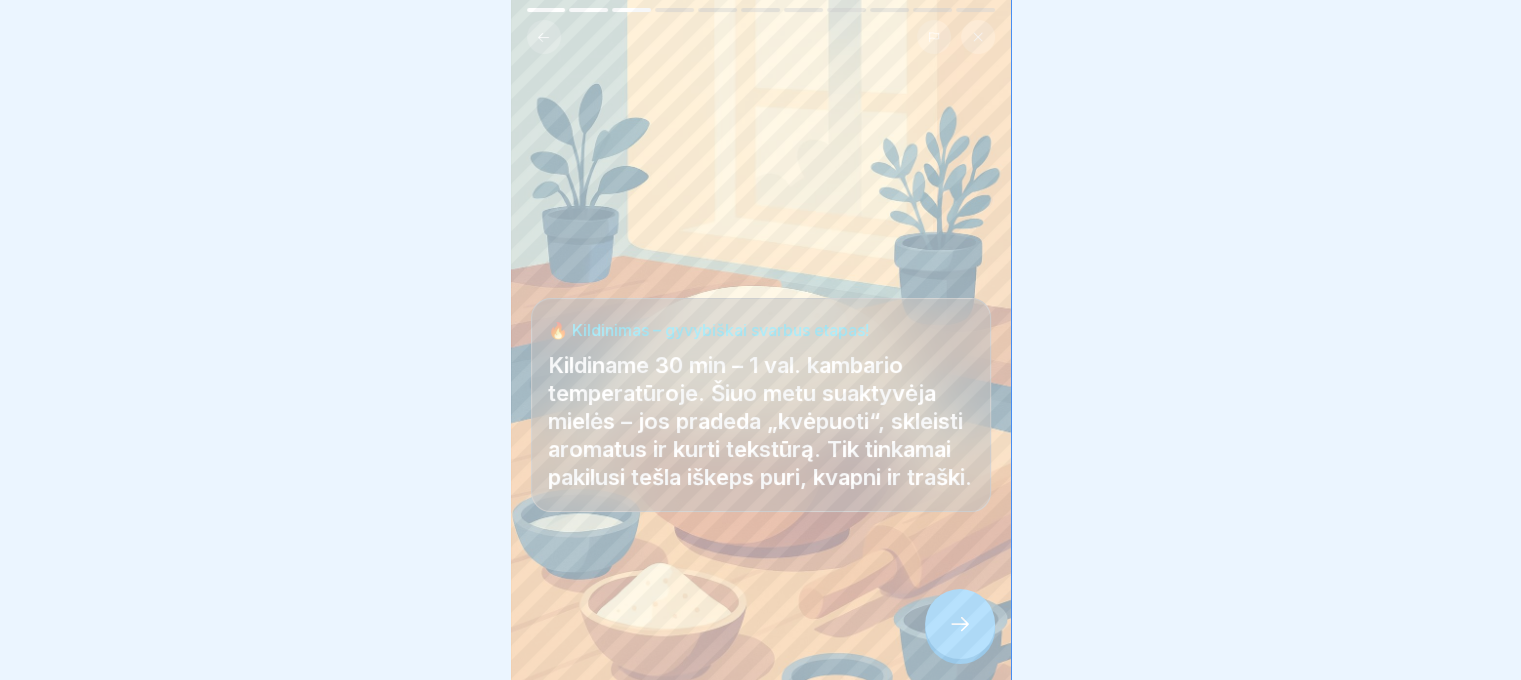 click at bounding box center [960, 624] 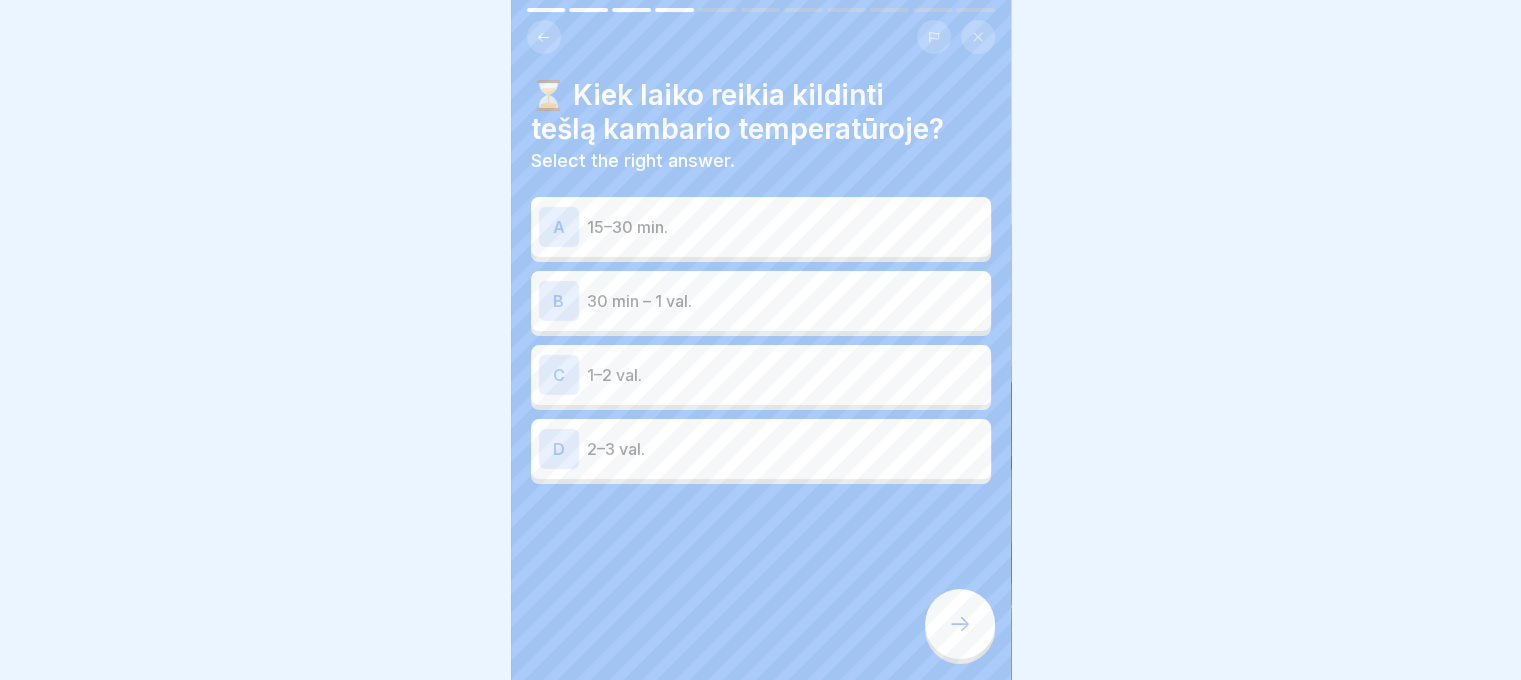 click on "30 min – 1 val." at bounding box center [785, 301] 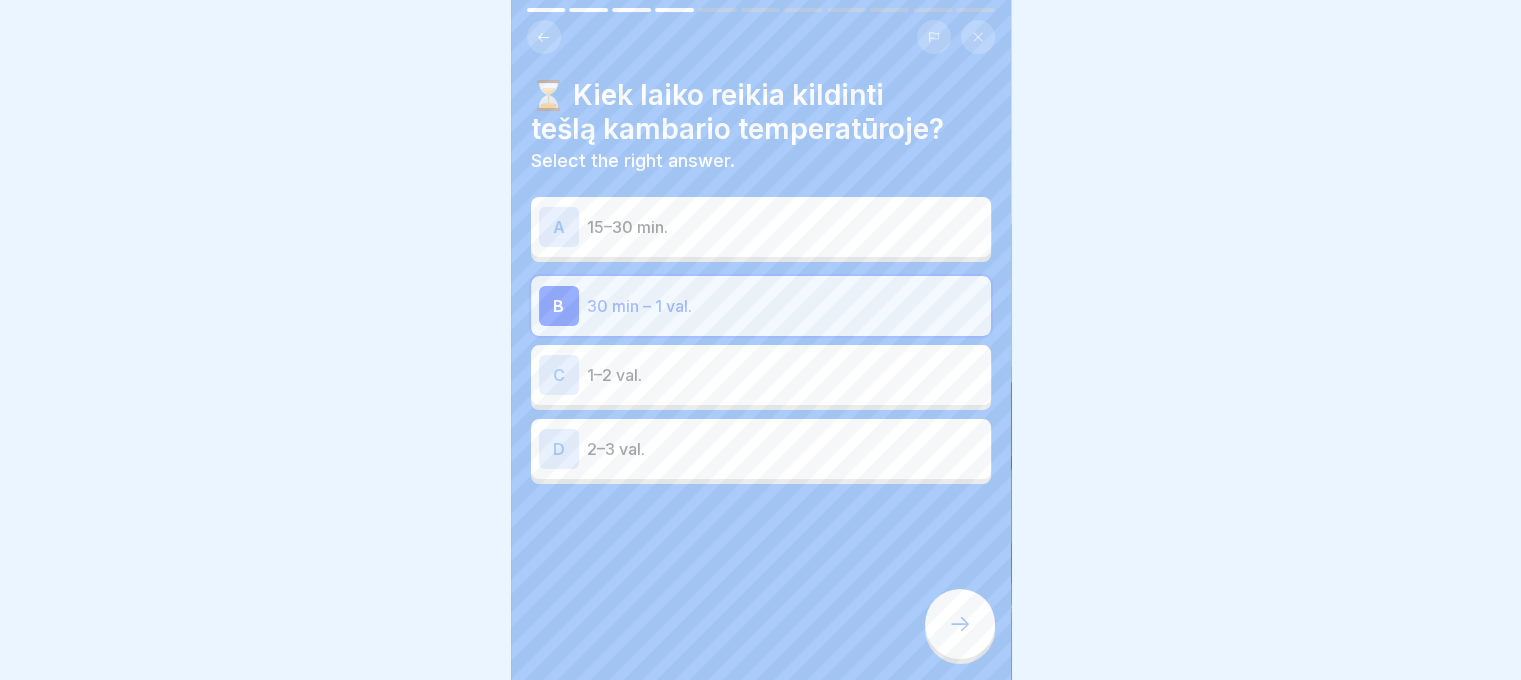 click at bounding box center [960, 624] 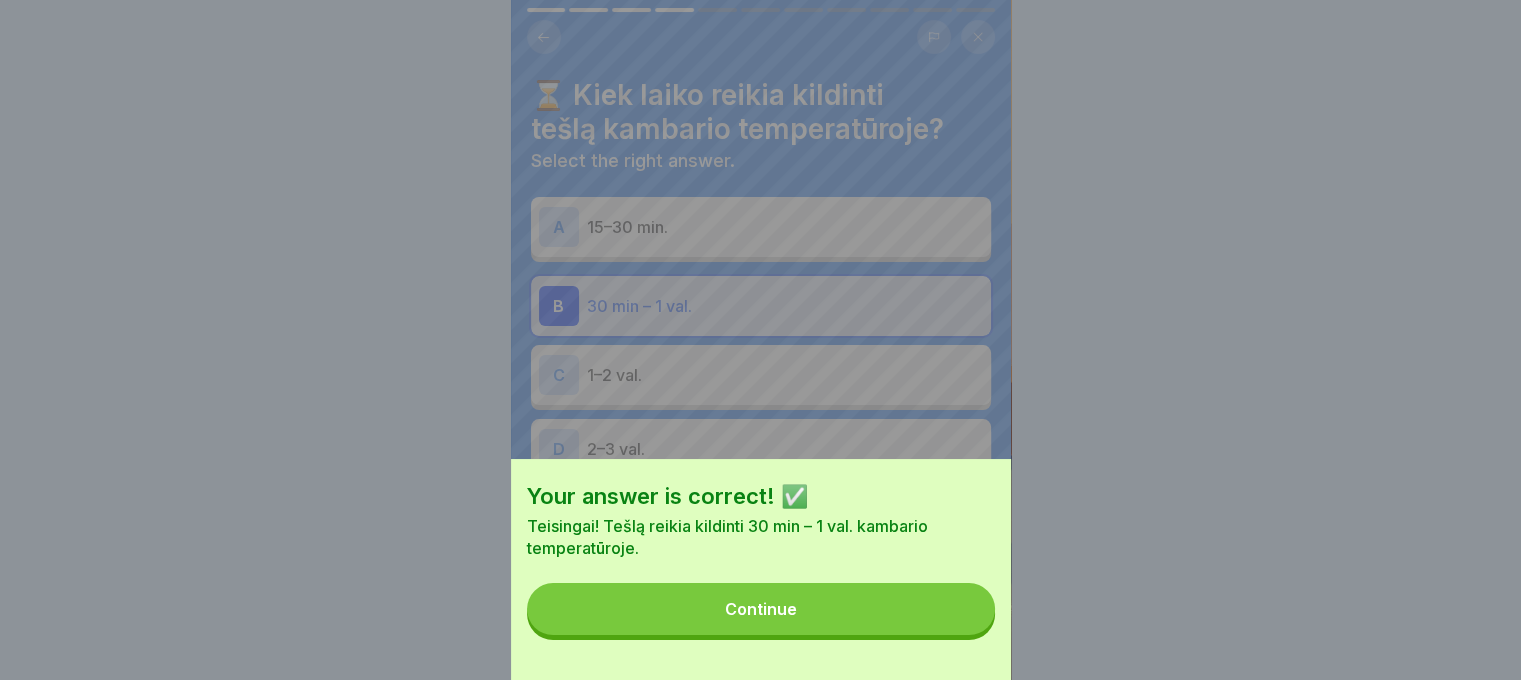 click on "Continue" at bounding box center [761, 609] 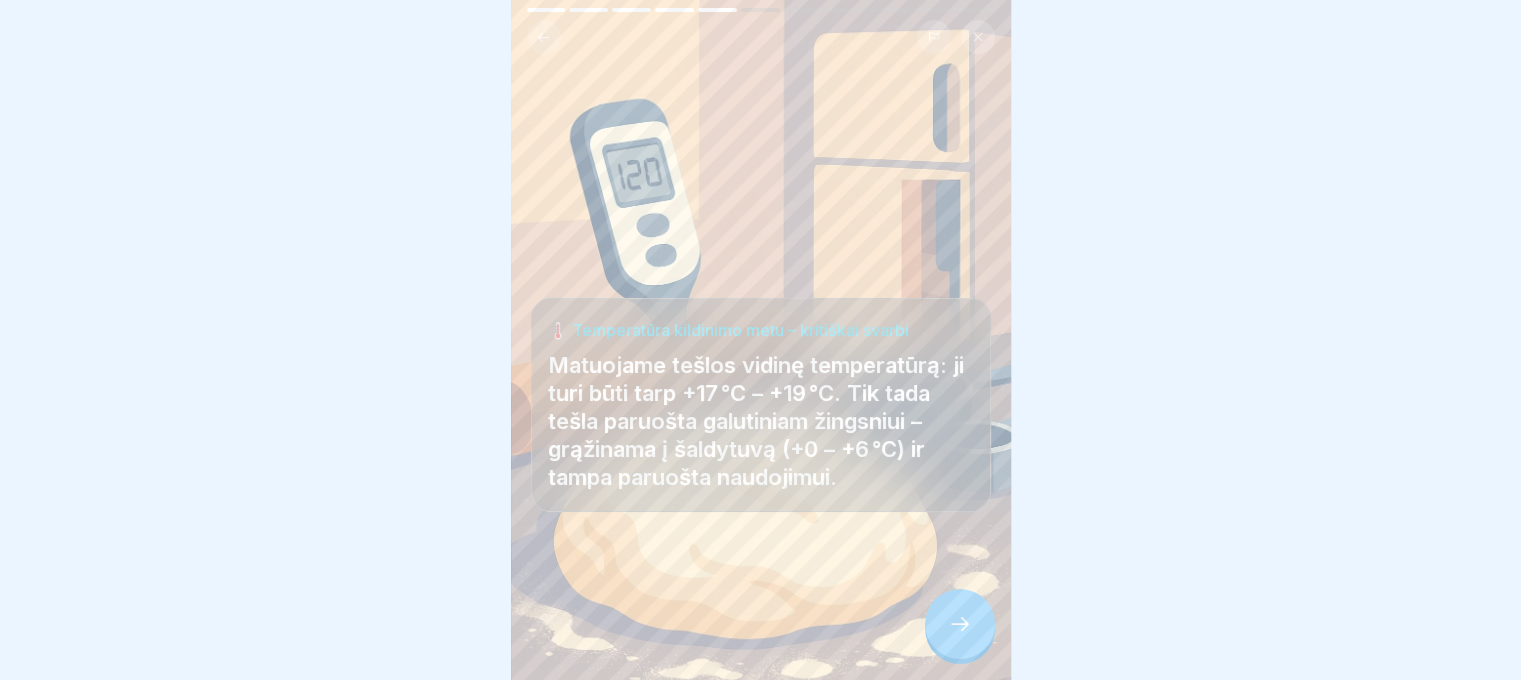 click 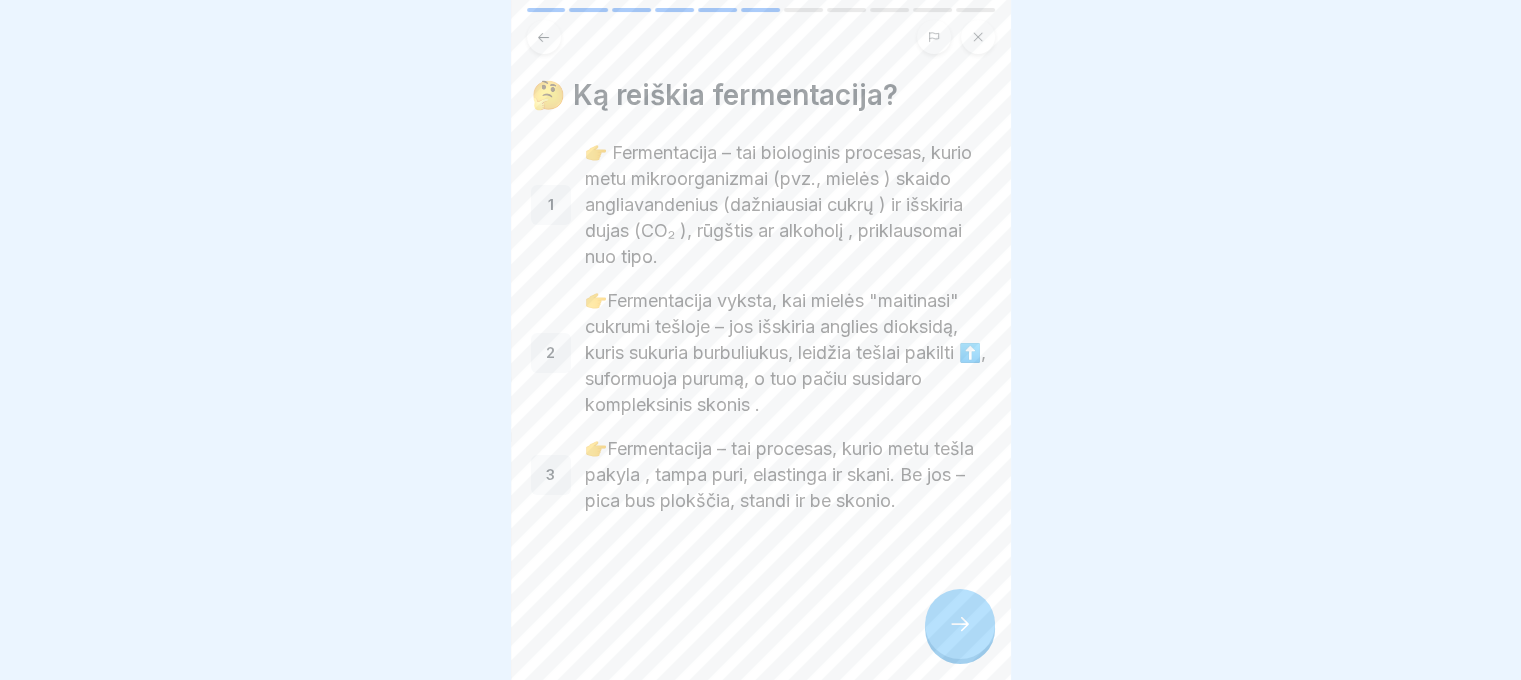 click 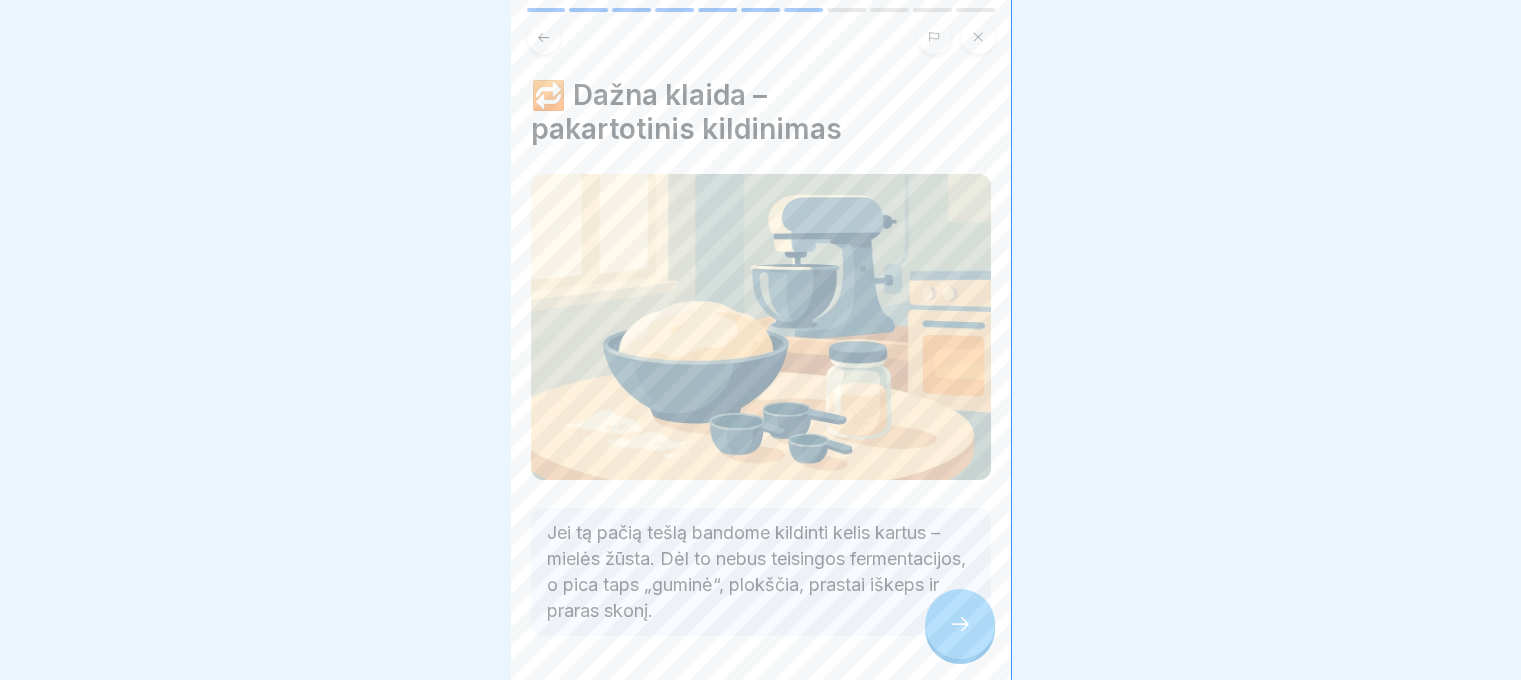 click 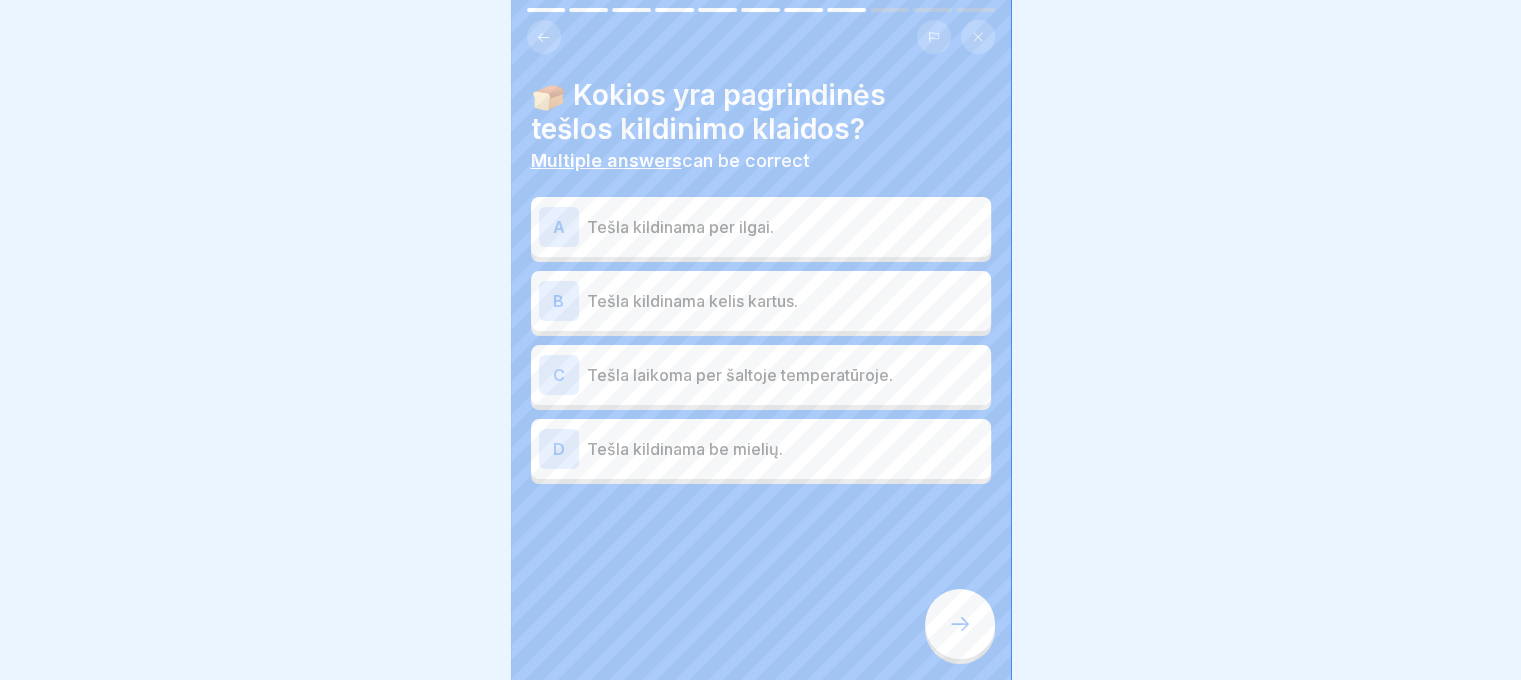 click on "Tešla kildinama kelis kartus." at bounding box center [785, 301] 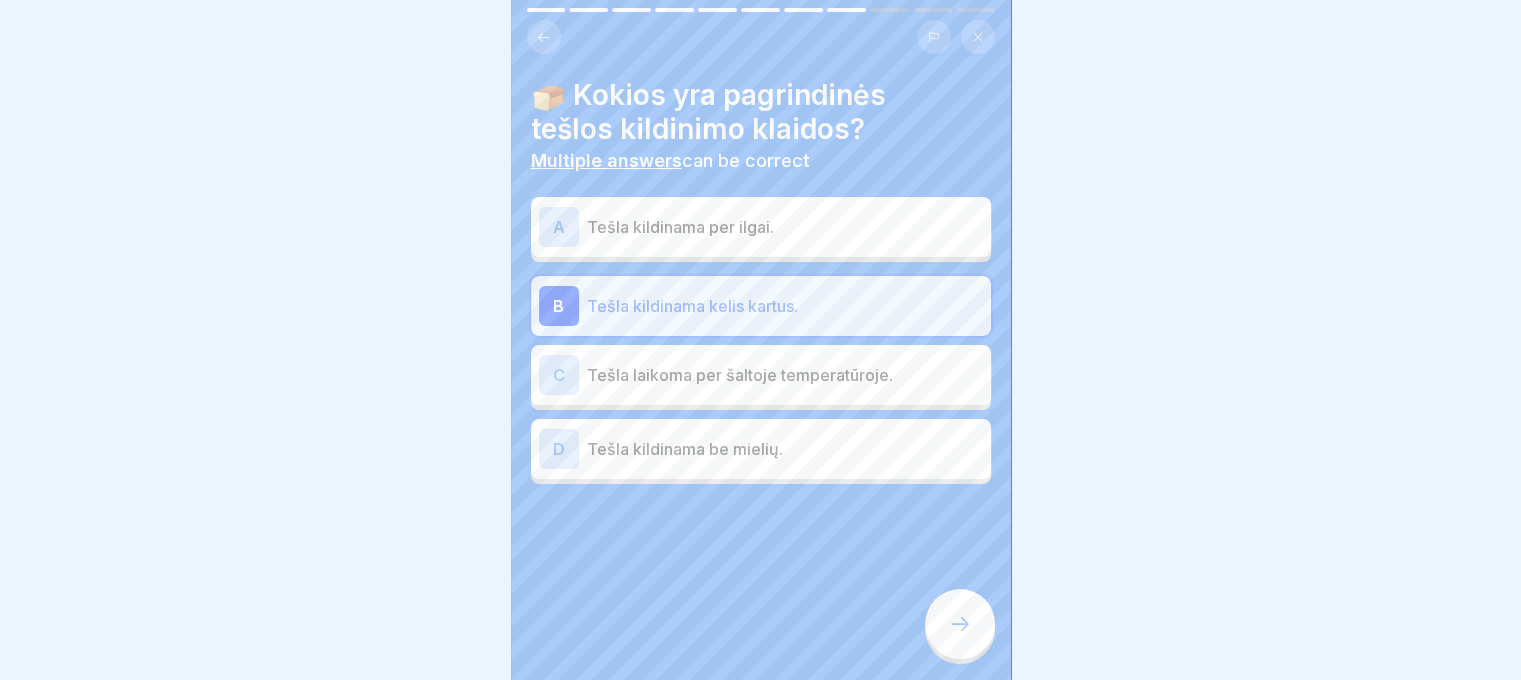 click on "Tešla kildinama per ilgai." at bounding box center [785, 227] 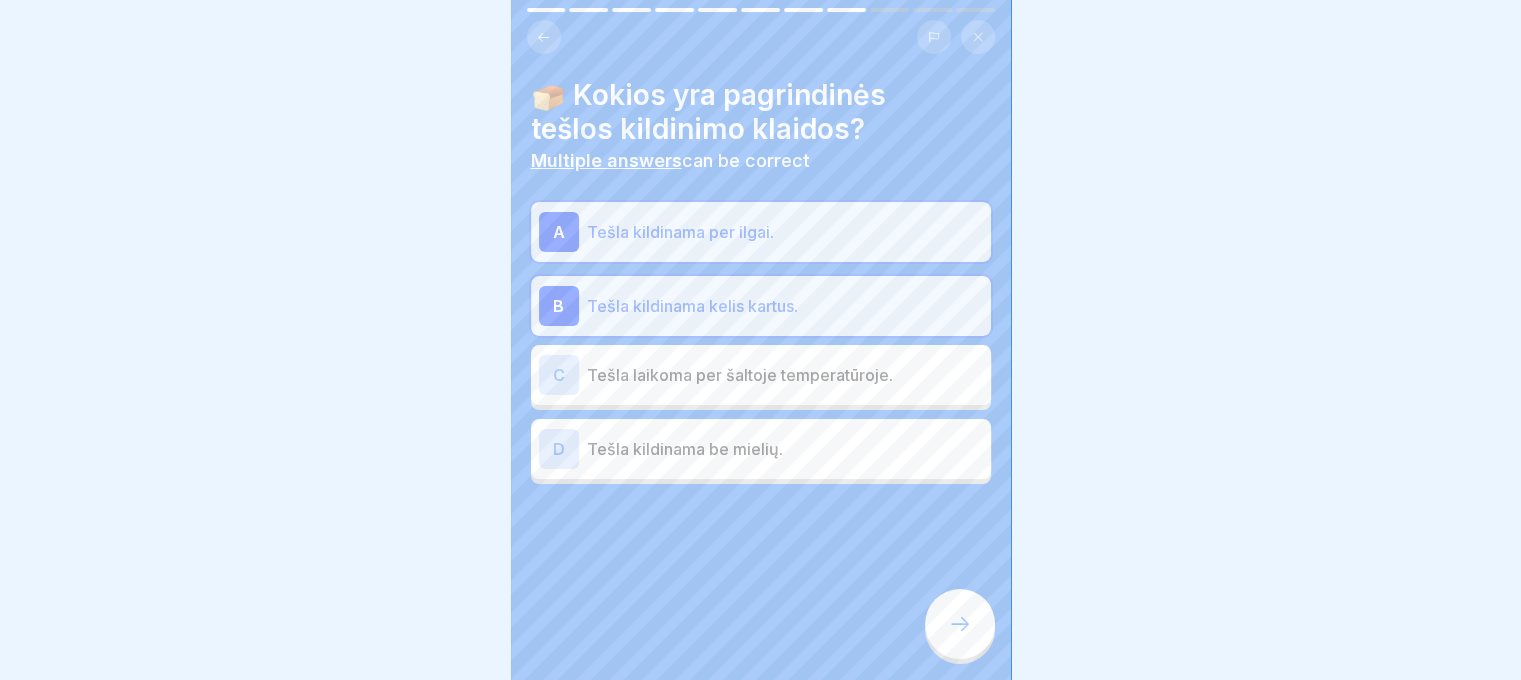 click at bounding box center (960, 624) 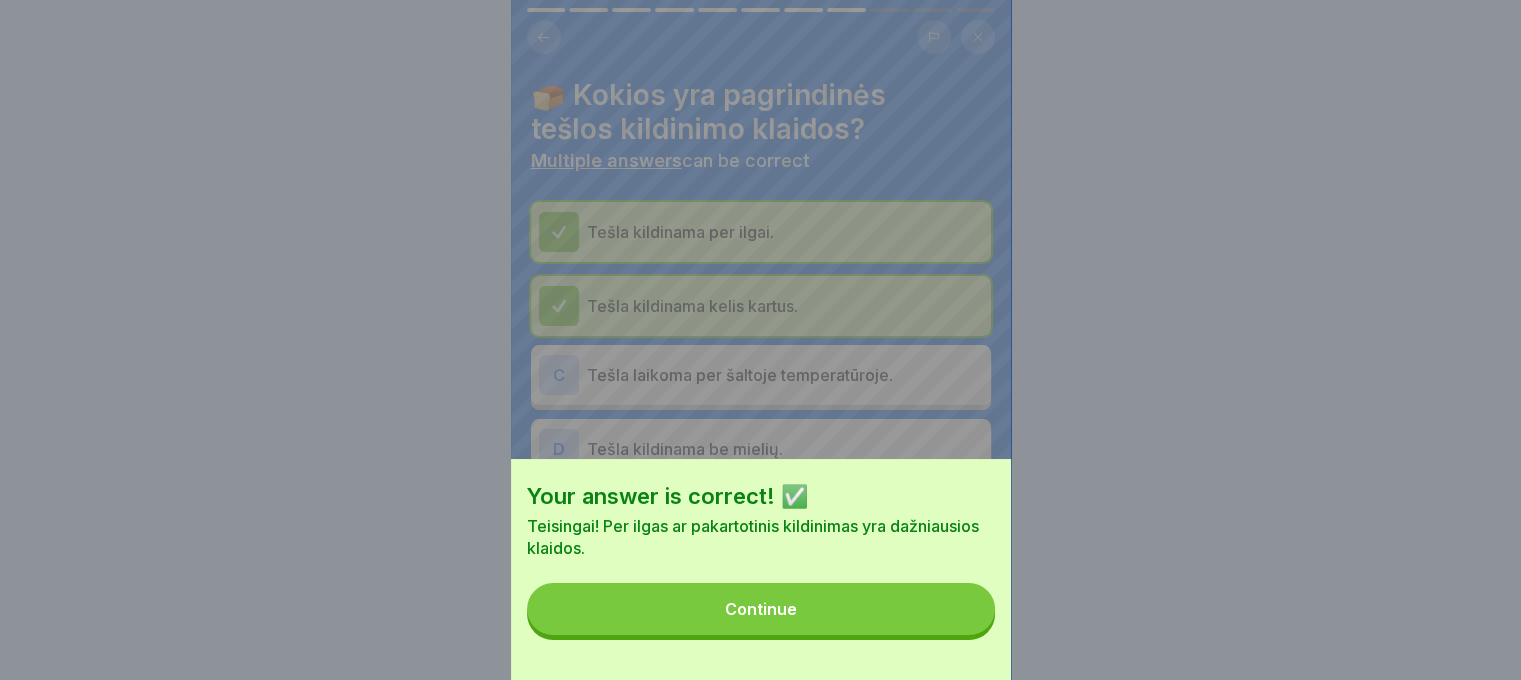 click on "Continue" at bounding box center [761, 609] 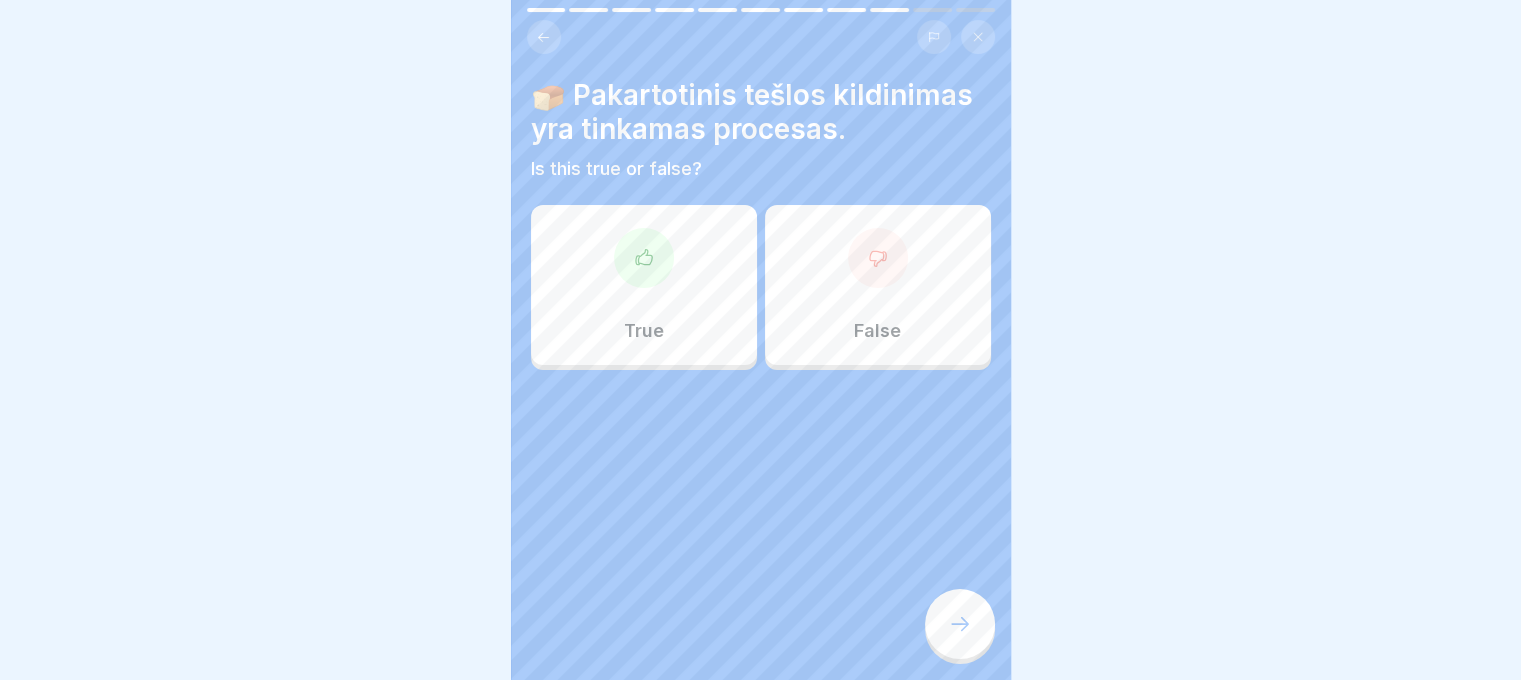 click on "False" at bounding box center (878, 285) 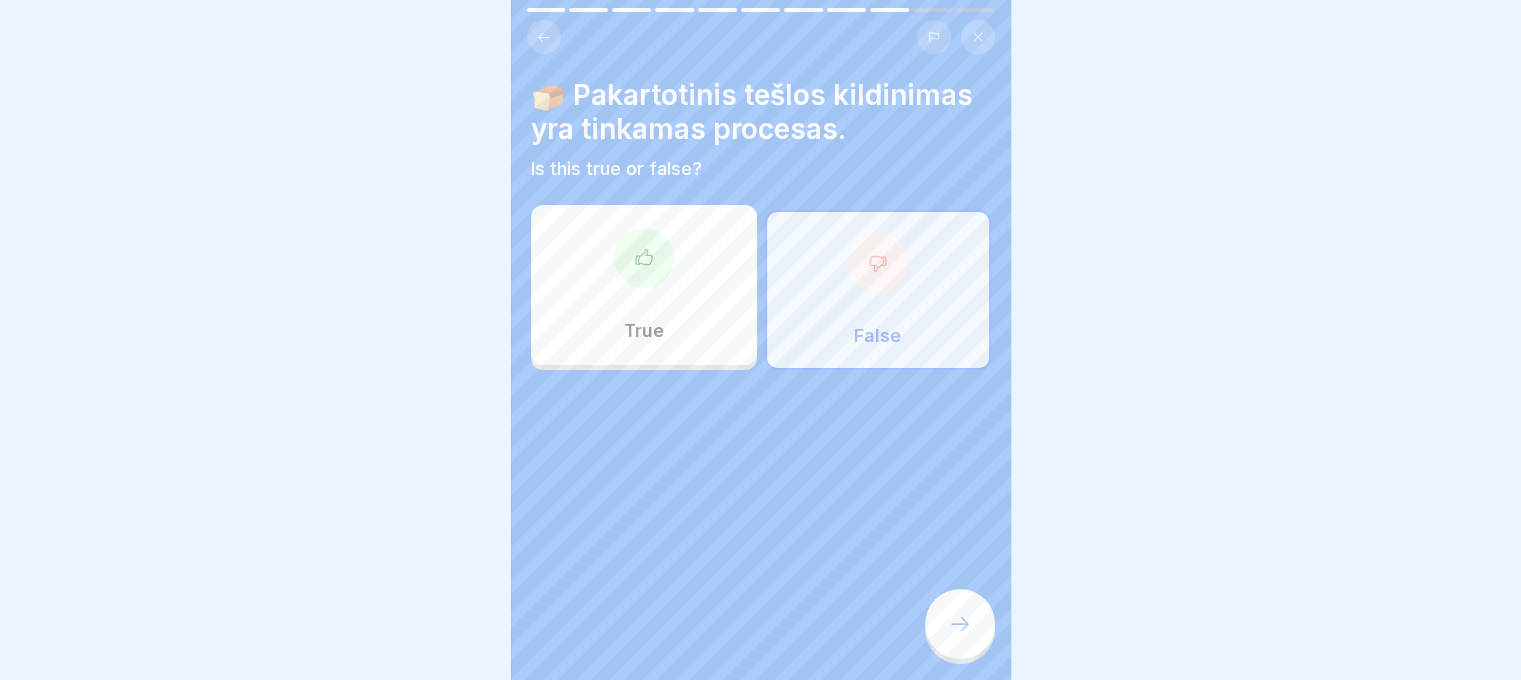 click 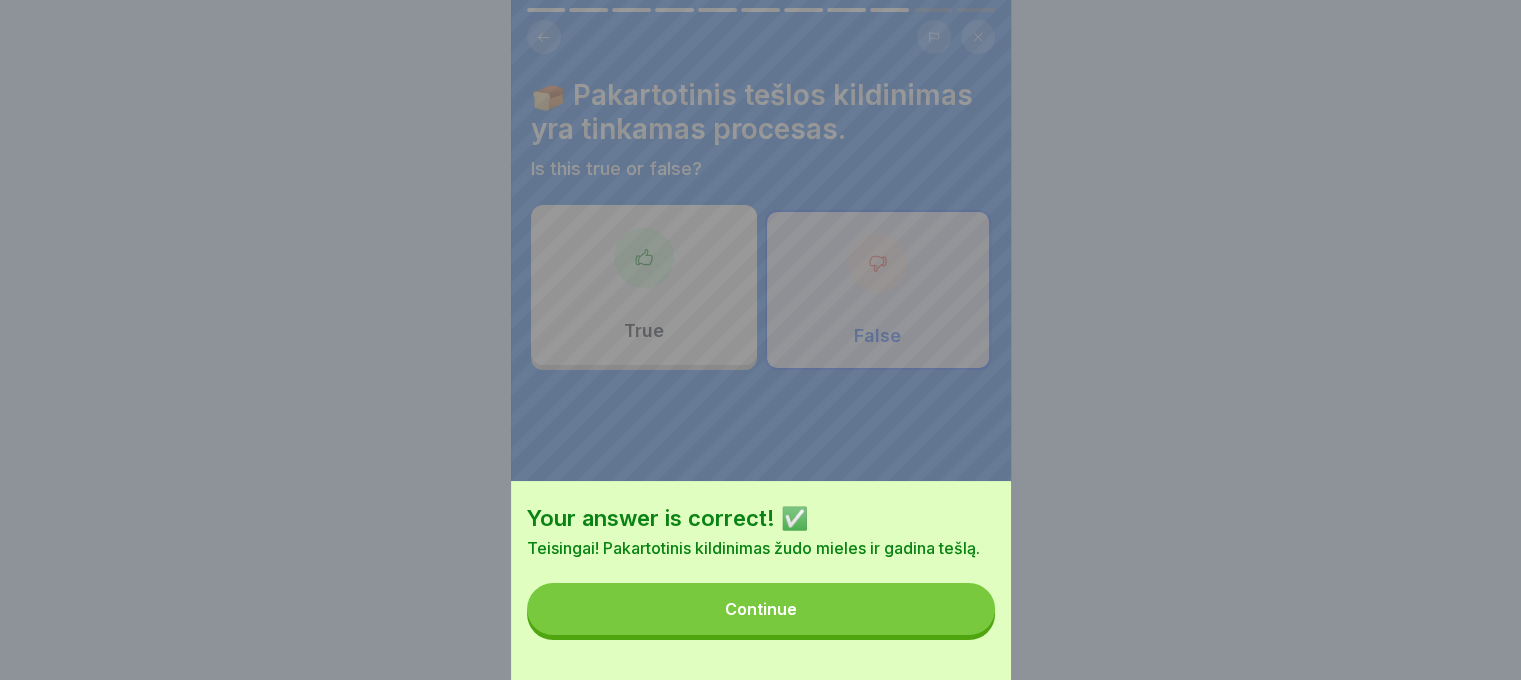 click on "Continue" at bounding box center [761, 609] 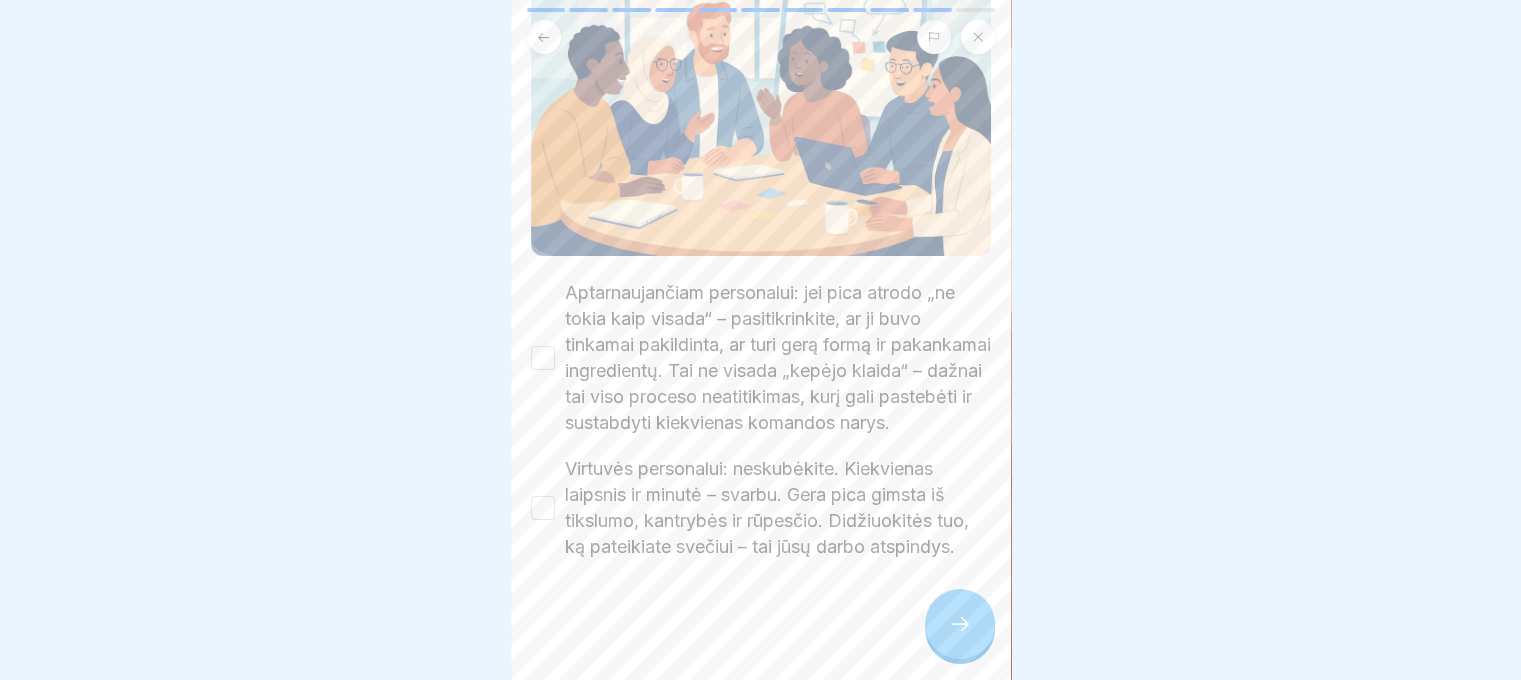 scroll, scrollTop: 300, scrollLeft: 0, axis: vertical 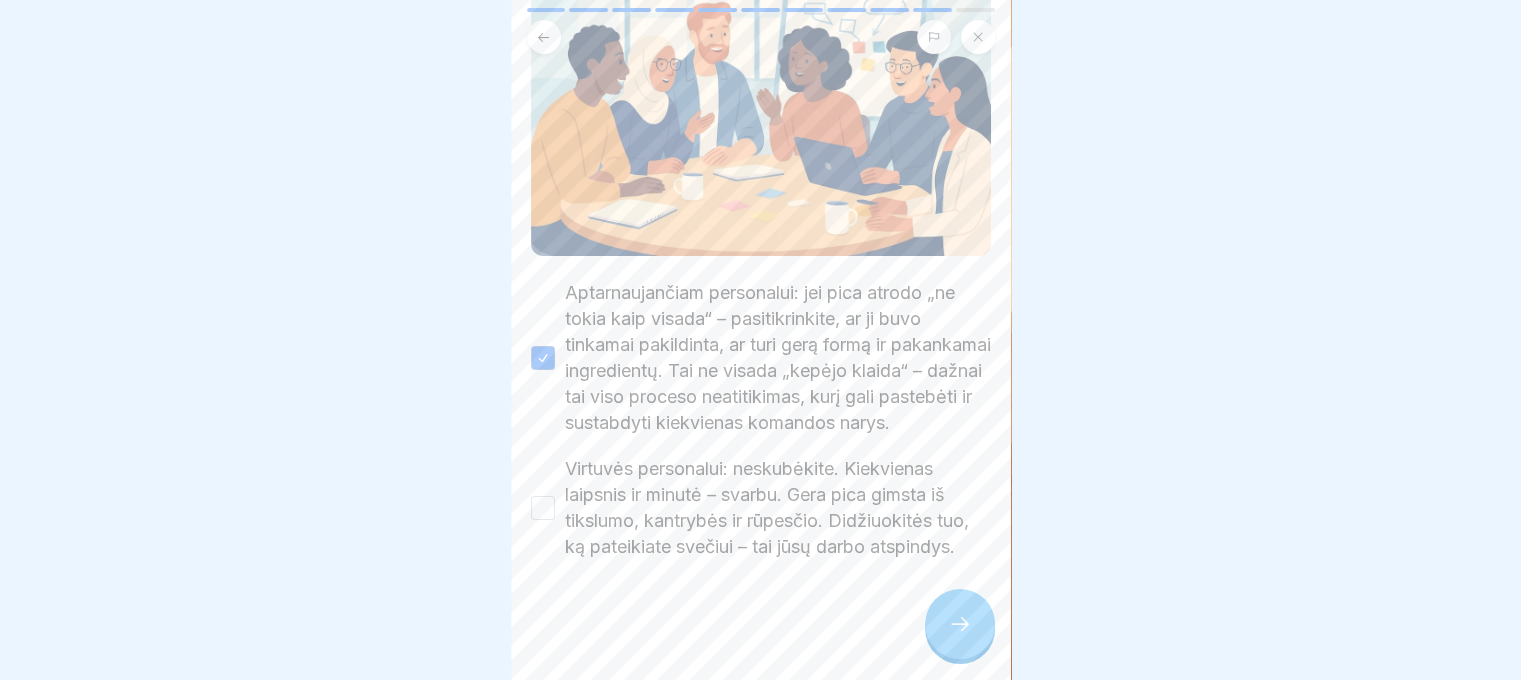 click on "Virtuvės personalui: neskubėkite. Kiekvienas laipsnis ir minutė – svarbu. Gera pica gimsta iš tikslumo, kantrybės ir rūpesčio. Didžiuokitės tuo, ką pateikiate svečiui – tai jūsų darbo atspindys." at bounding box center (543, 508) 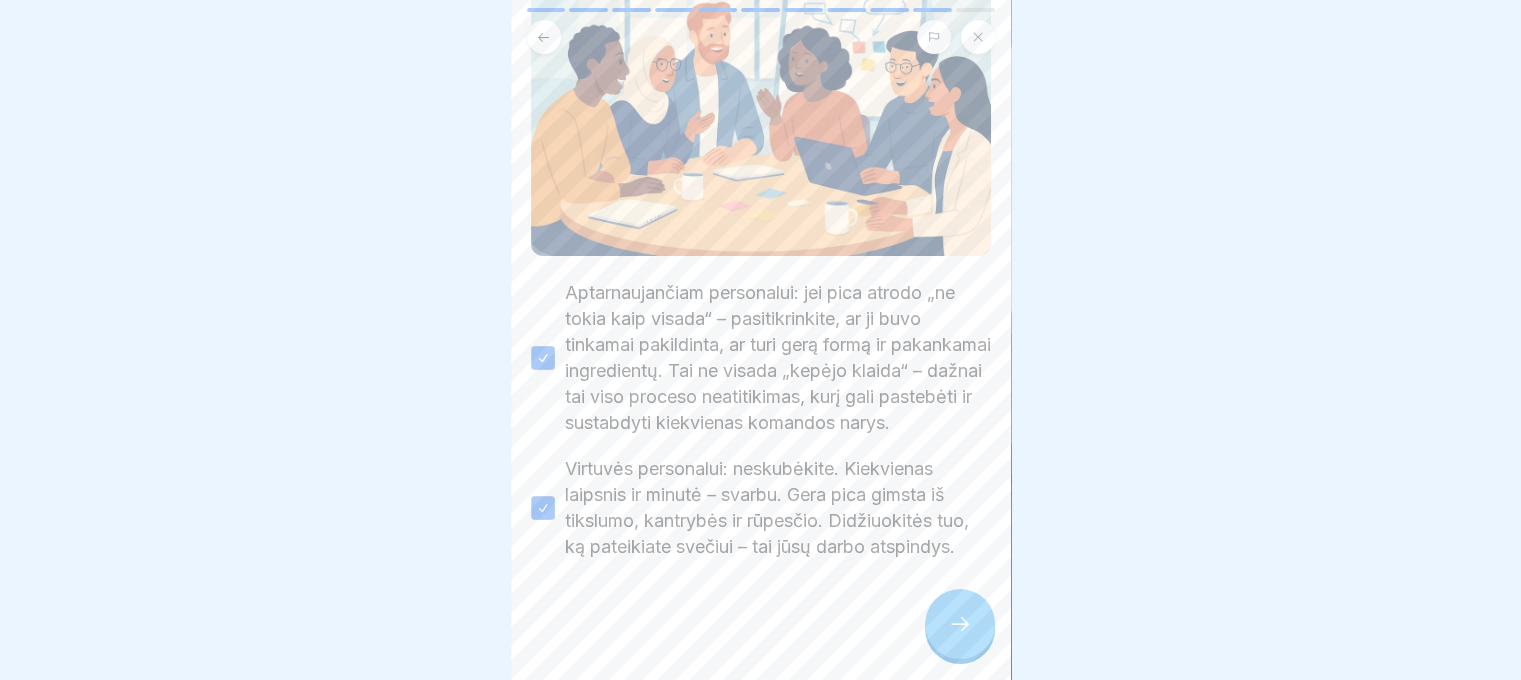 click 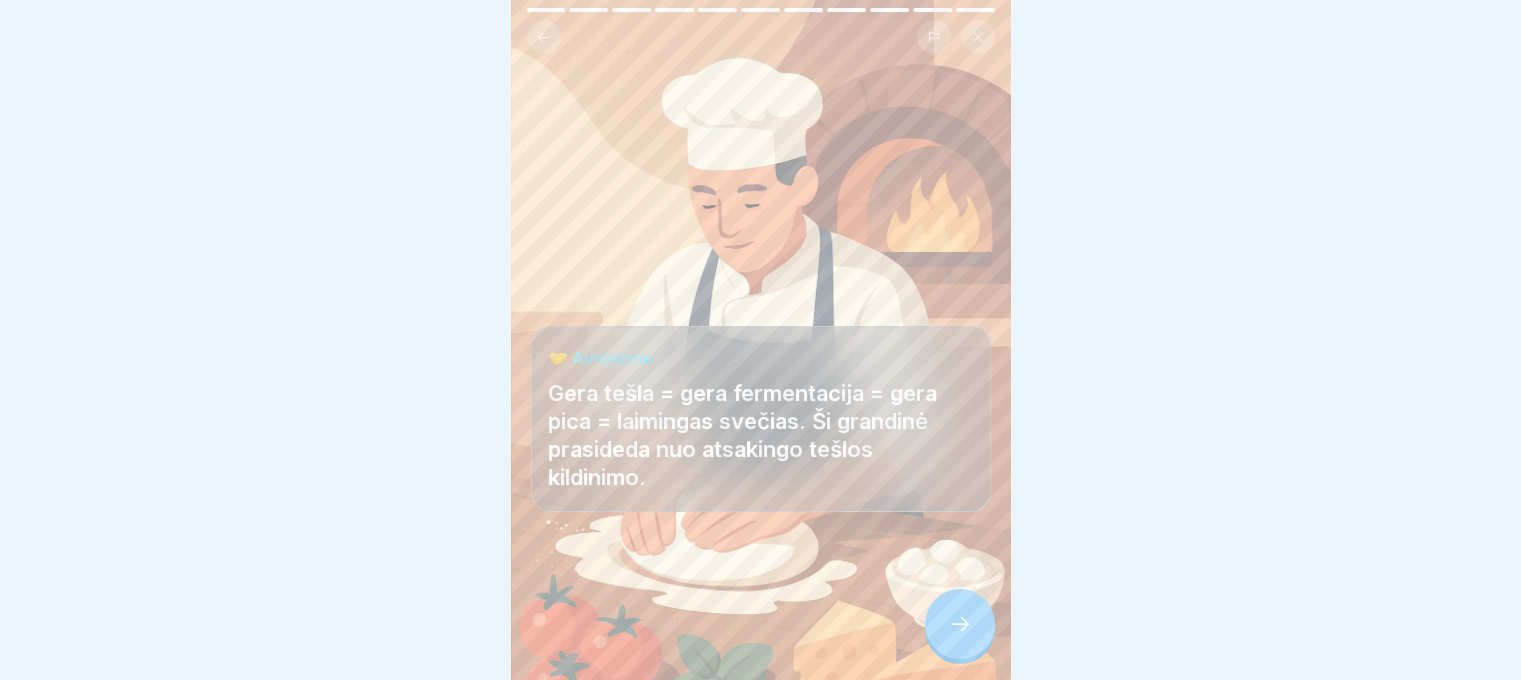 click at bounding box center [960, 624] 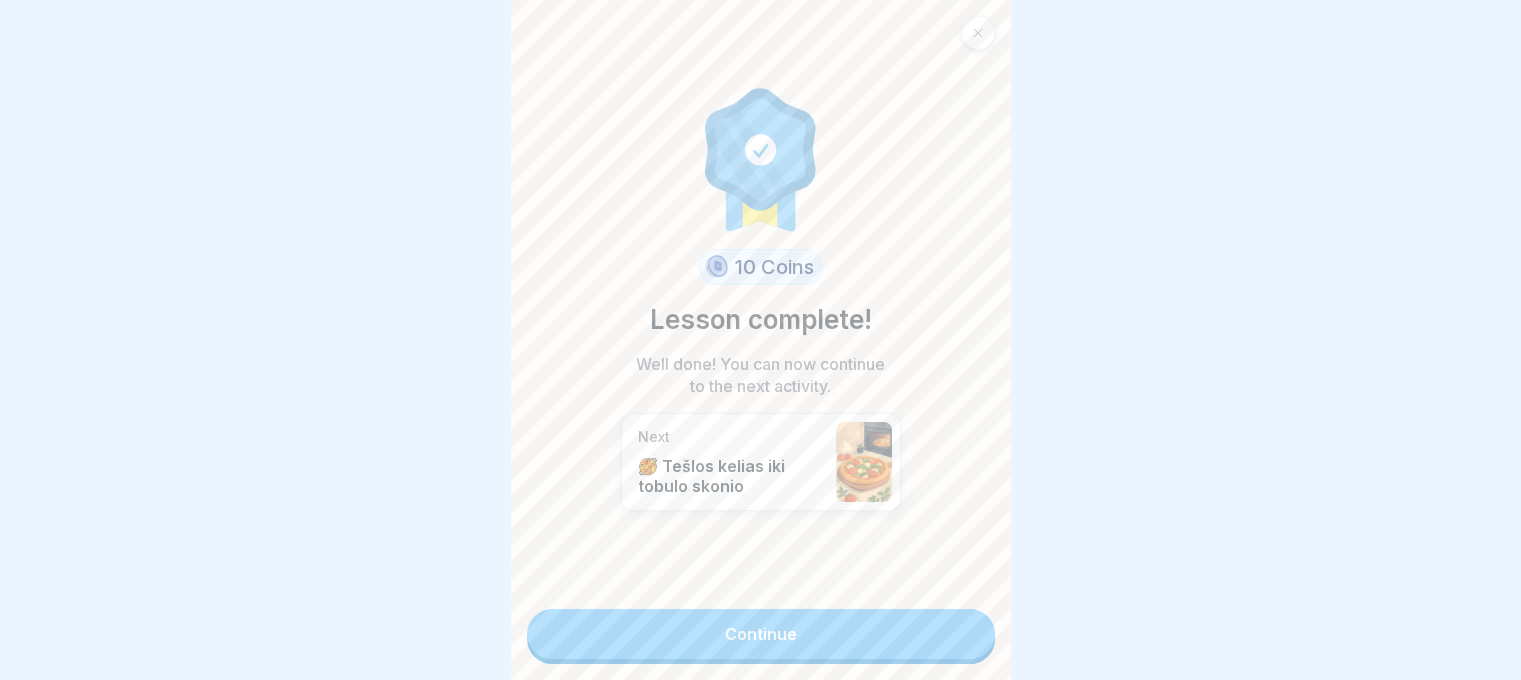 click on "Continue" at bounding box center (761, 634) 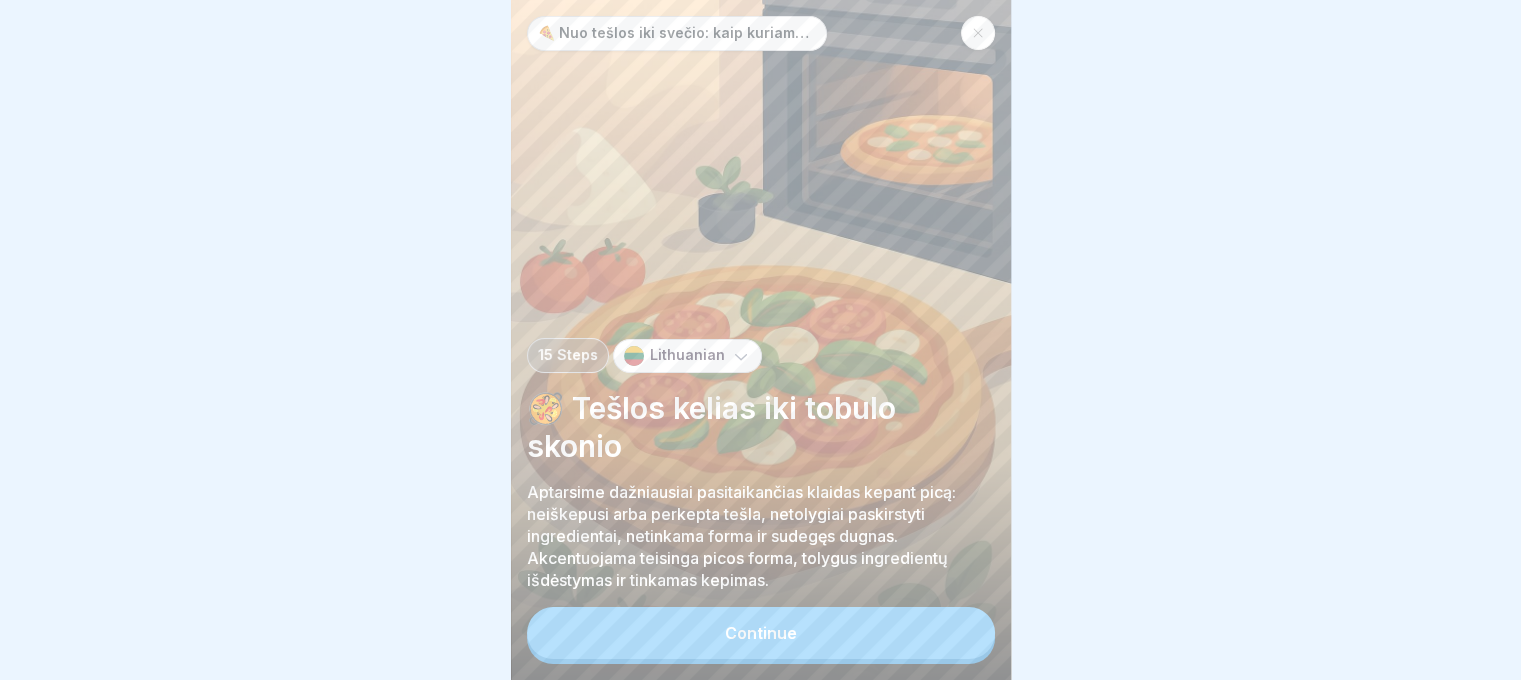 scroll, scrollTop: 0, scrollLeft: 0, axis: both 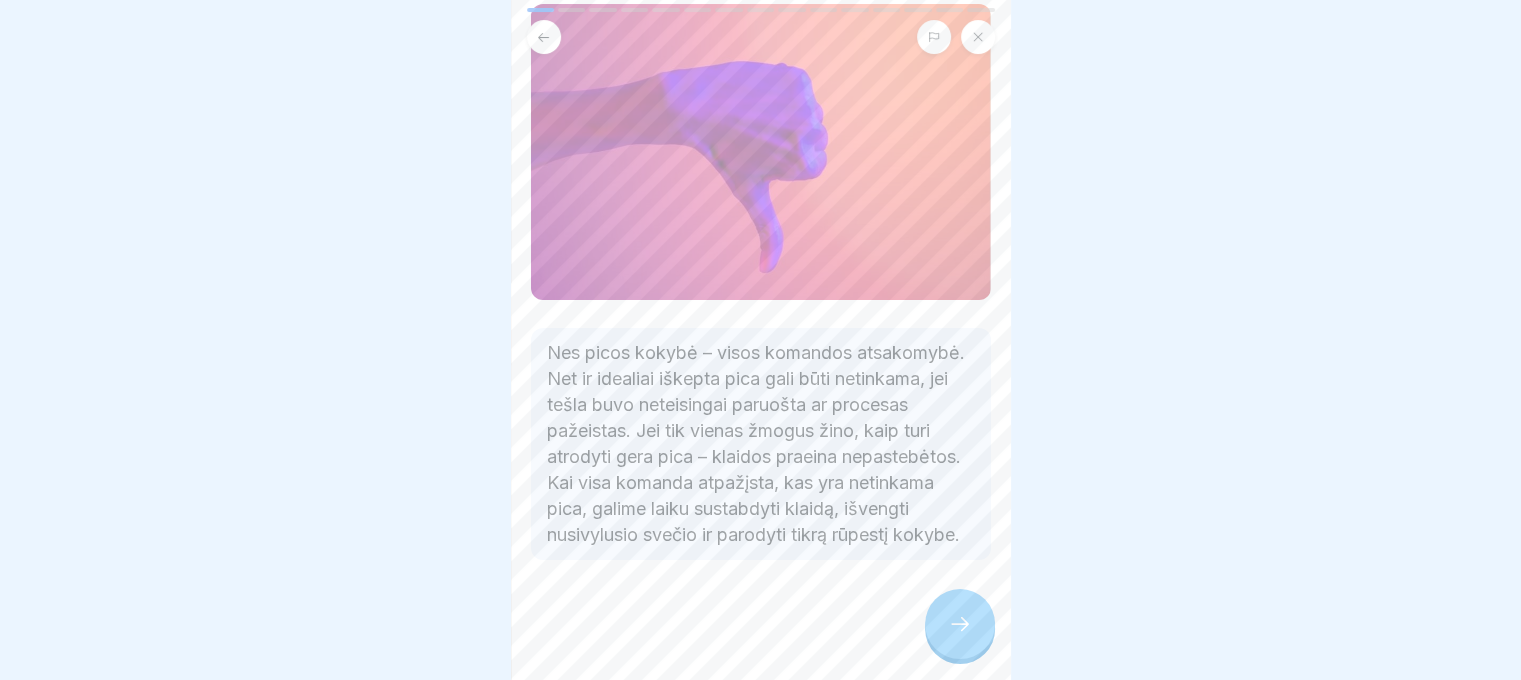 type 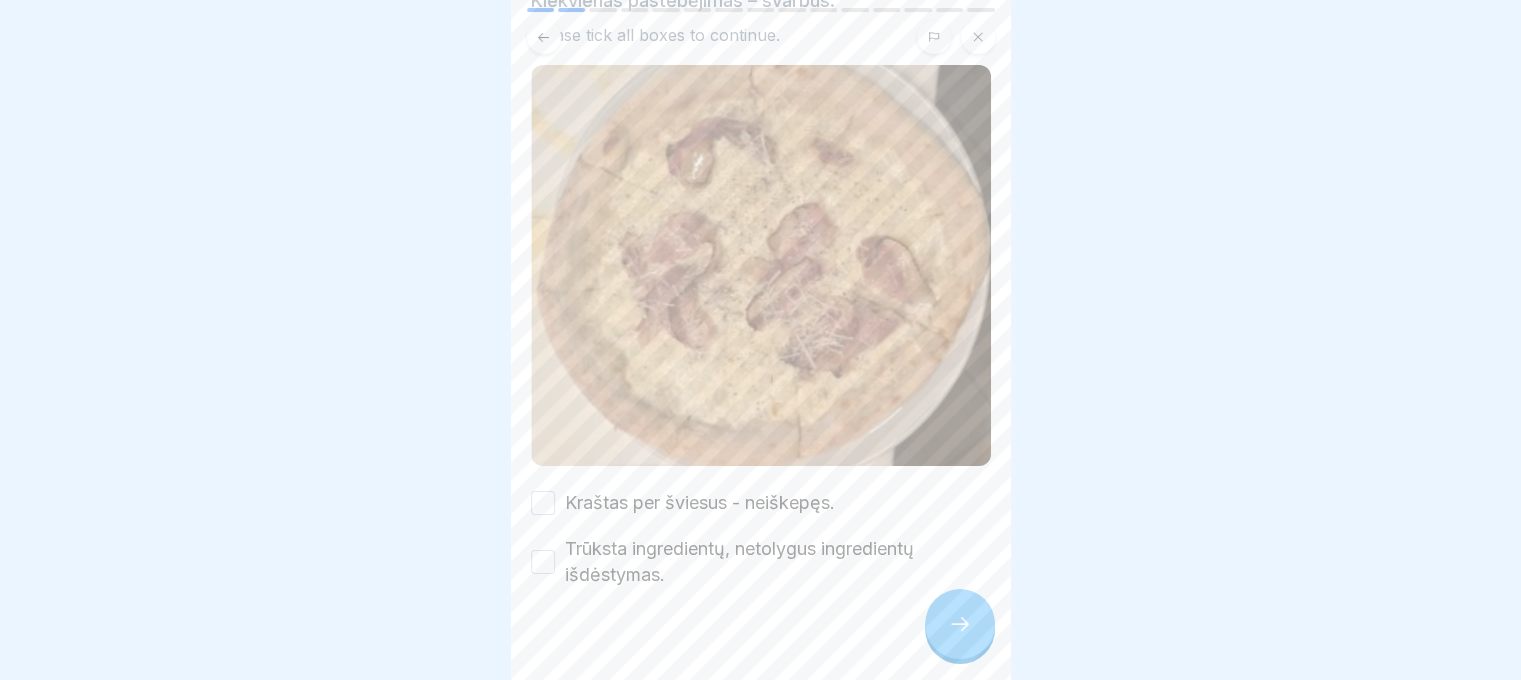 scroll, scrollTop: 184, scrollLeft: 0, axis: vertical 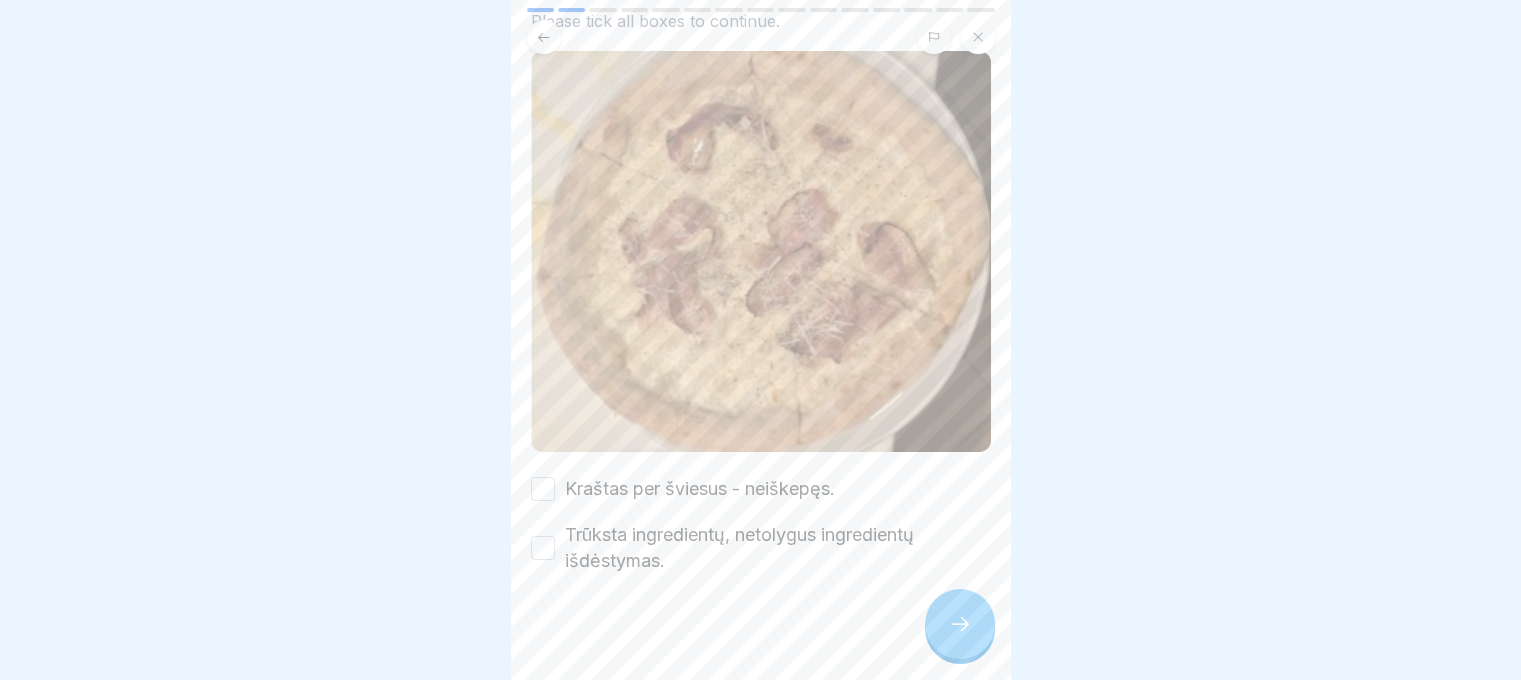 click on "Kraštas per šviesus - neiškepęs." at bounding box center [543, 489] 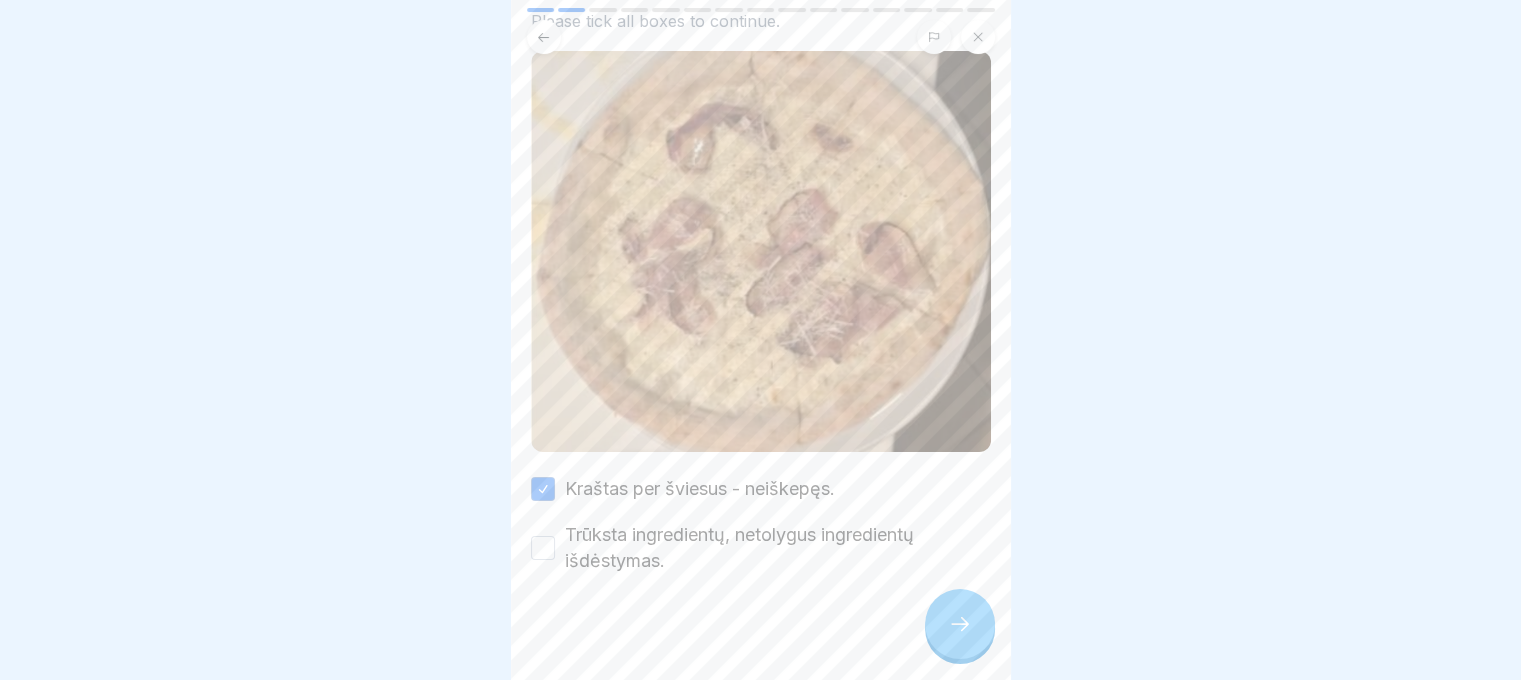 click on "Trūksta ingredientų, netolygus ingredientų išdėstymas." at bounding box center (543, 548) 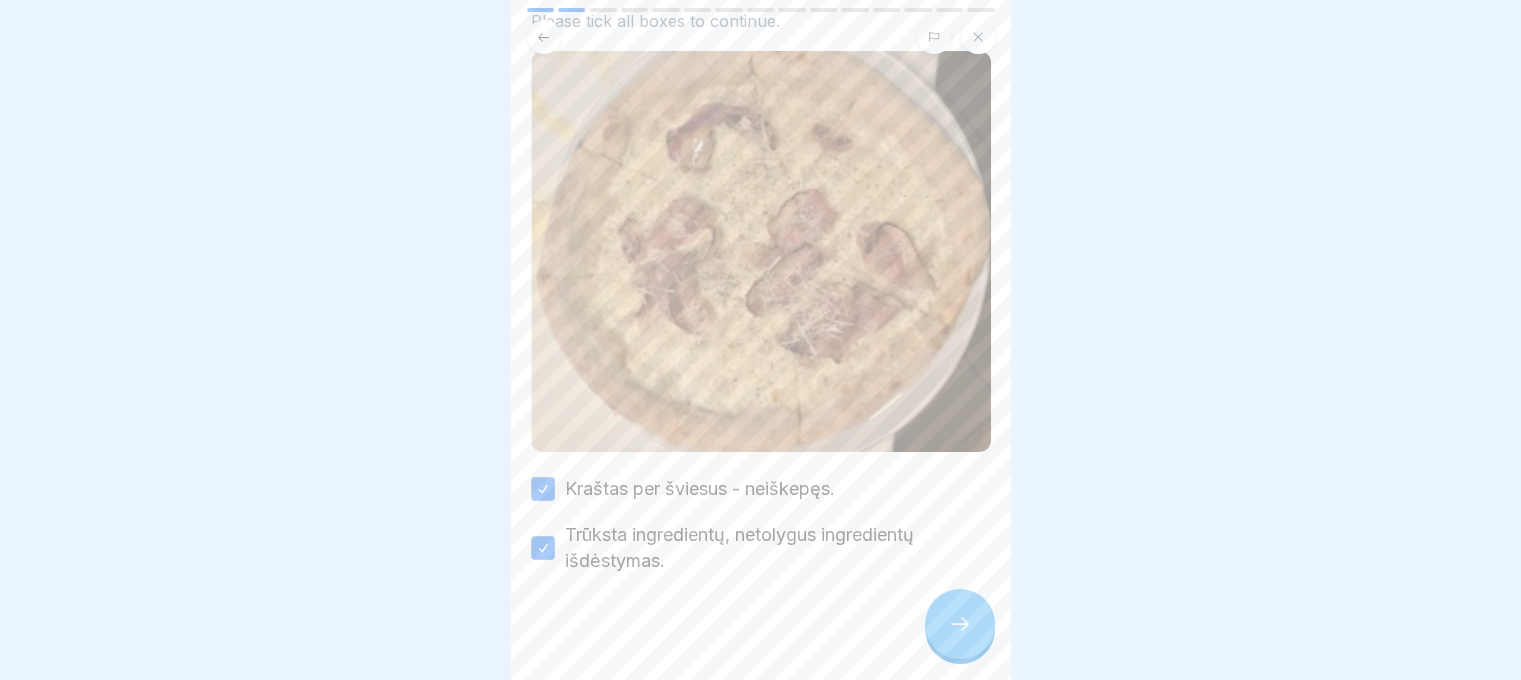 click 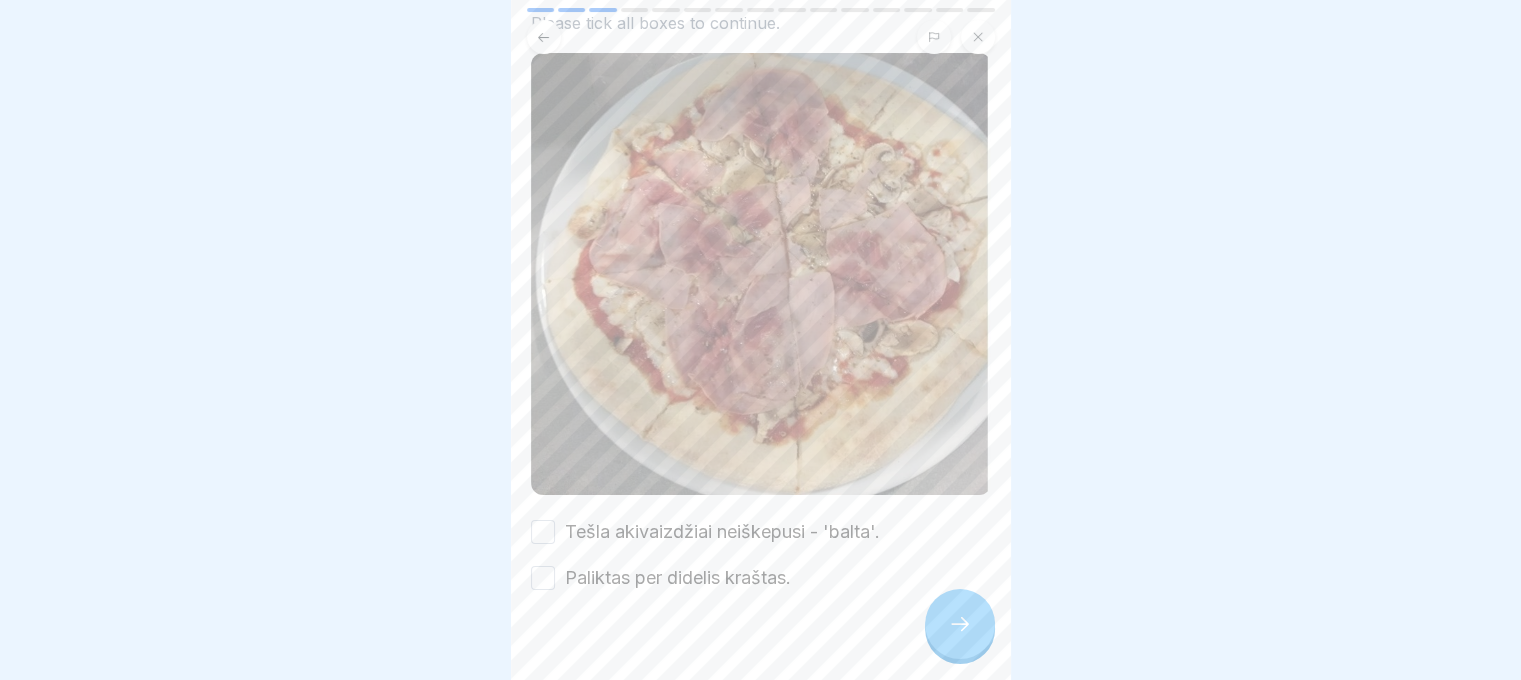 scroll, scrollTop: 224, scrollLeft: 0, axis: vertical 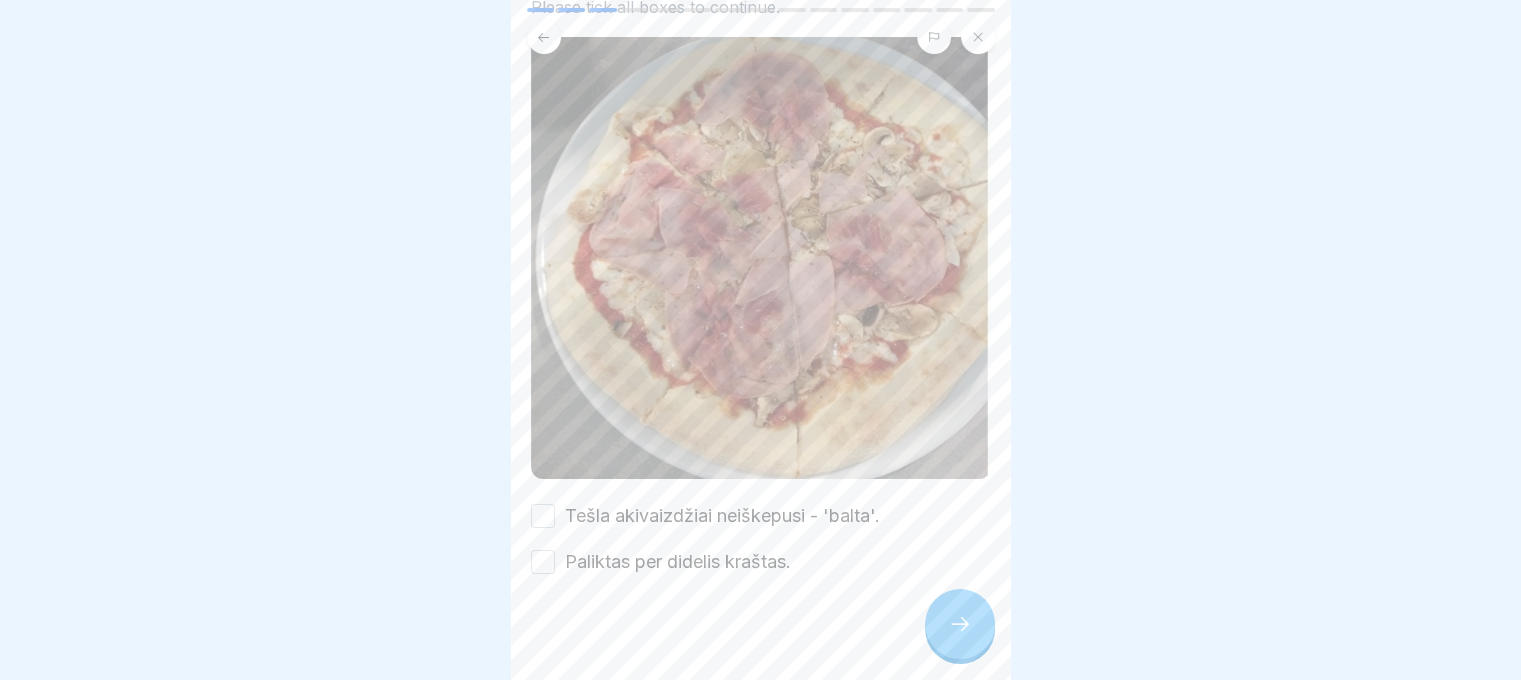 click on "Tešla akivaizdžiai neiškepusi - 'balta'." at bounding box center (761, 516) 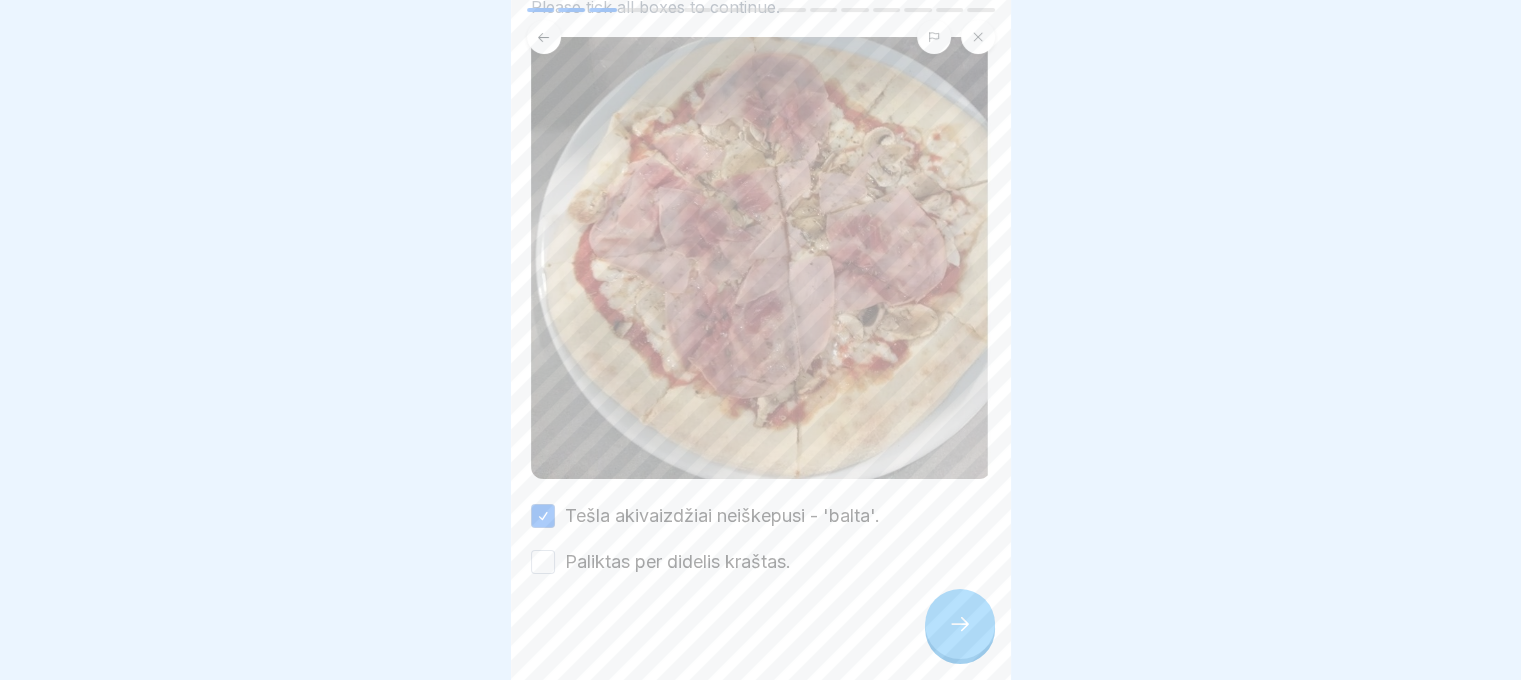 click on "Paliktas per didelis kraštas." at bounding box center (543, 562) 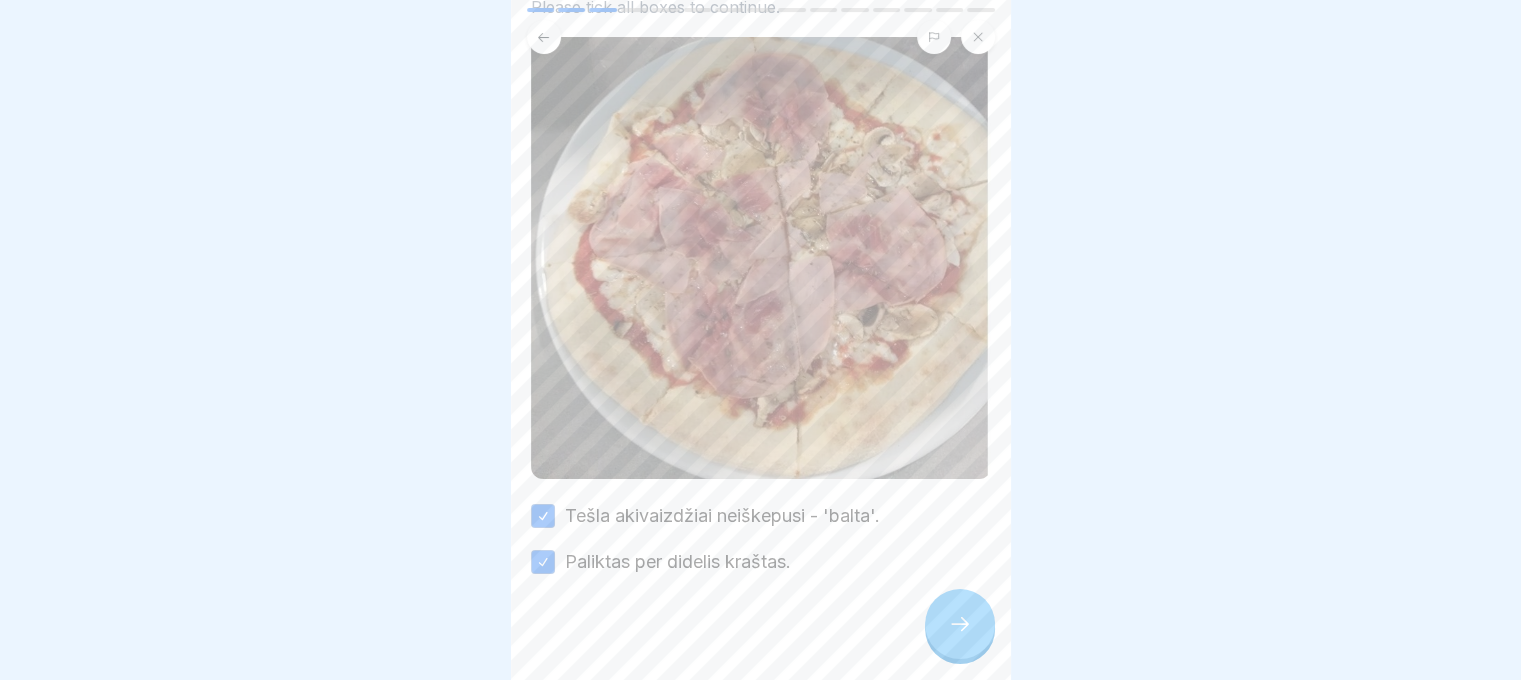 click at bounding box center (960, 624) 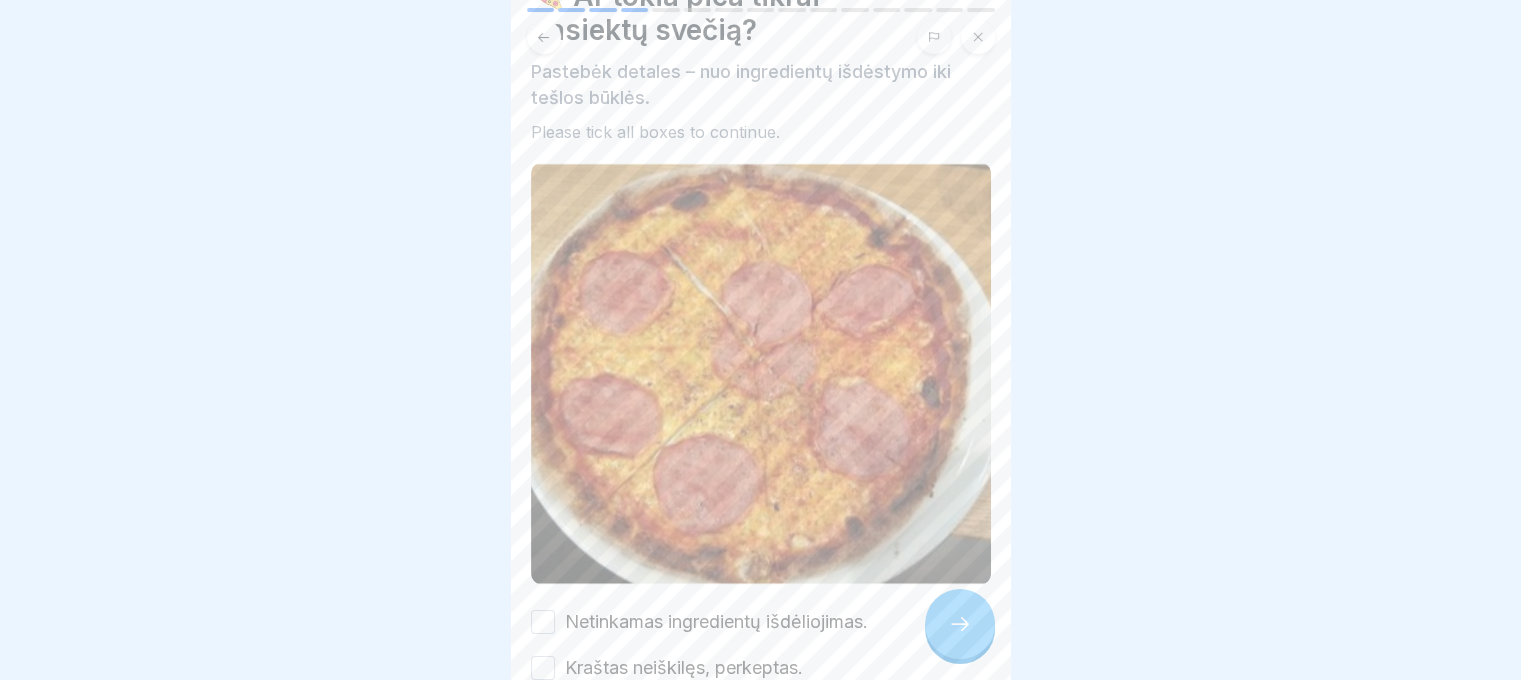 scroll, scrollTop: 200, scrollLeft: 0, axis: vertical 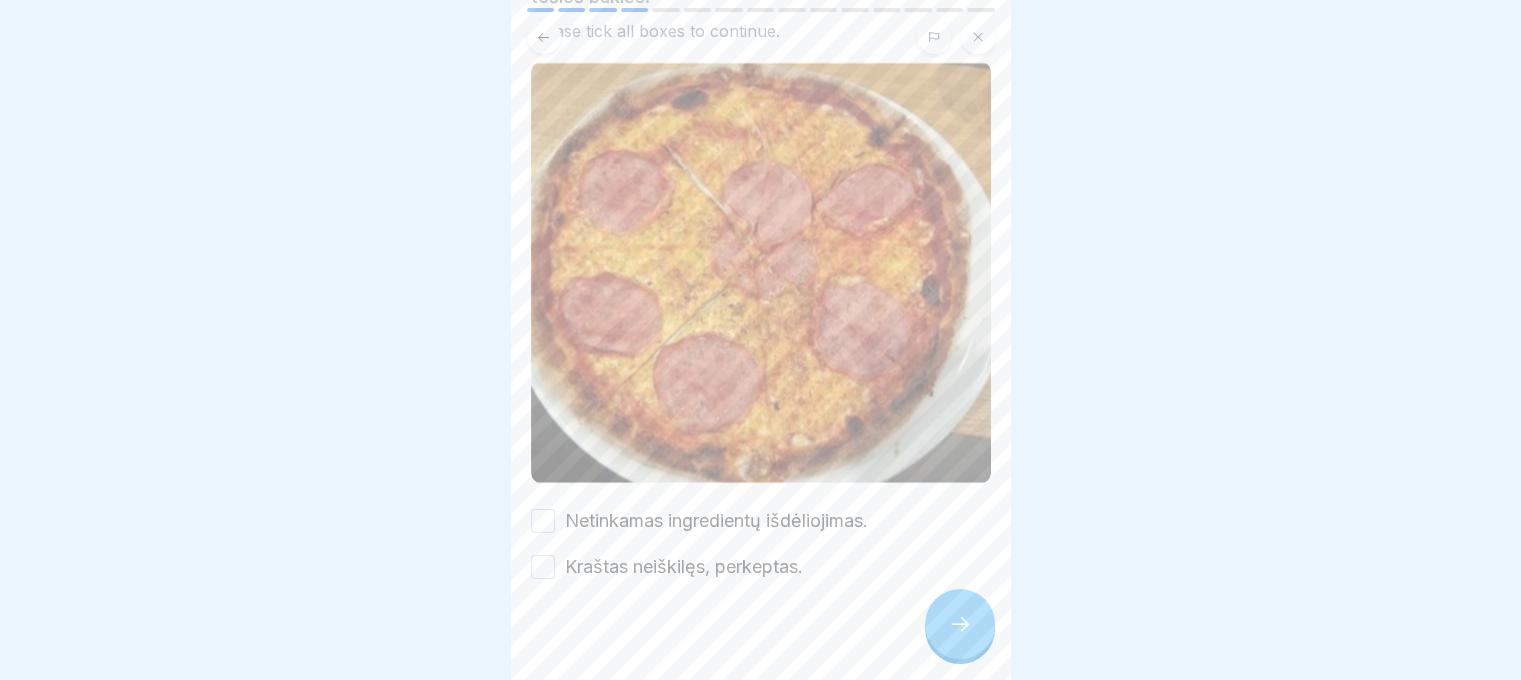 click on "Kraštas neiškilęs, perkeptas." at bounding box center [543, 567] 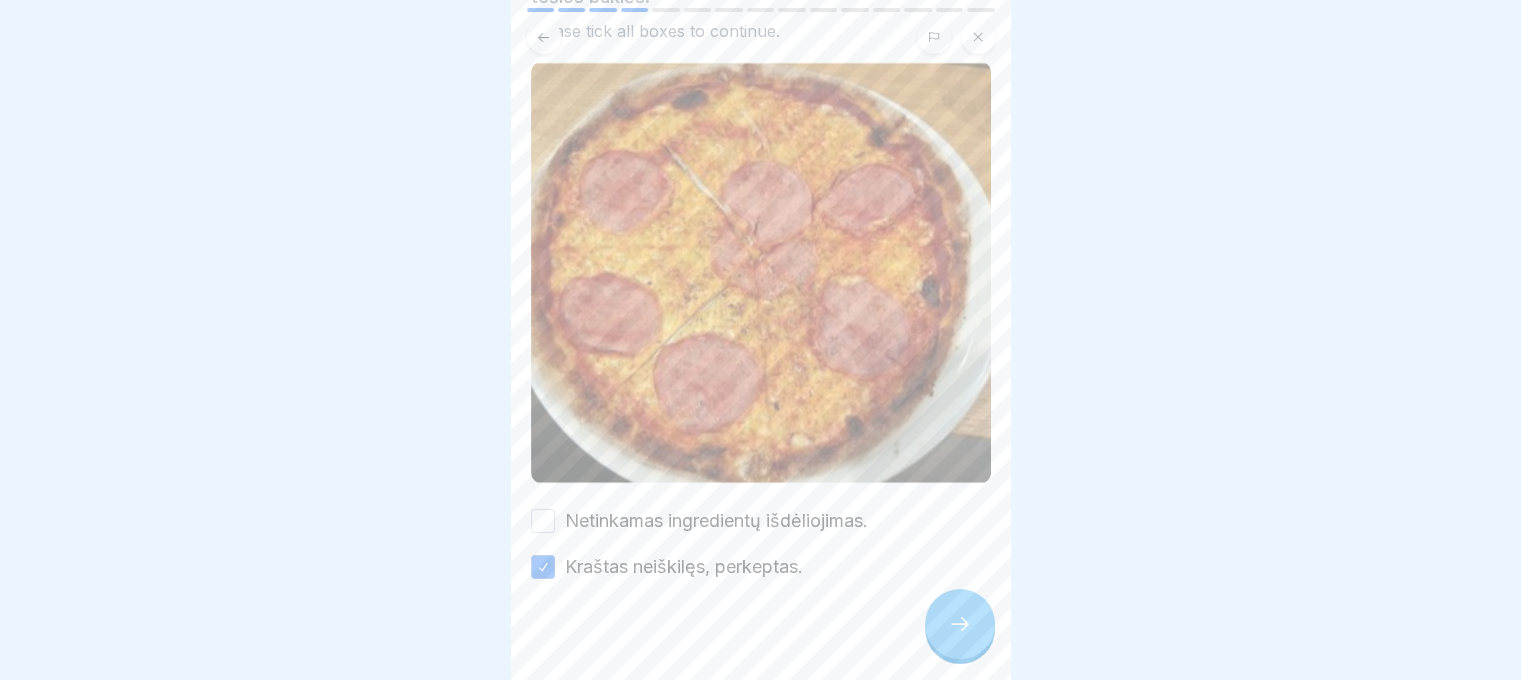 click on "Netinkamas ingredientų išdėliojimas." at bounding box center [543, 521] 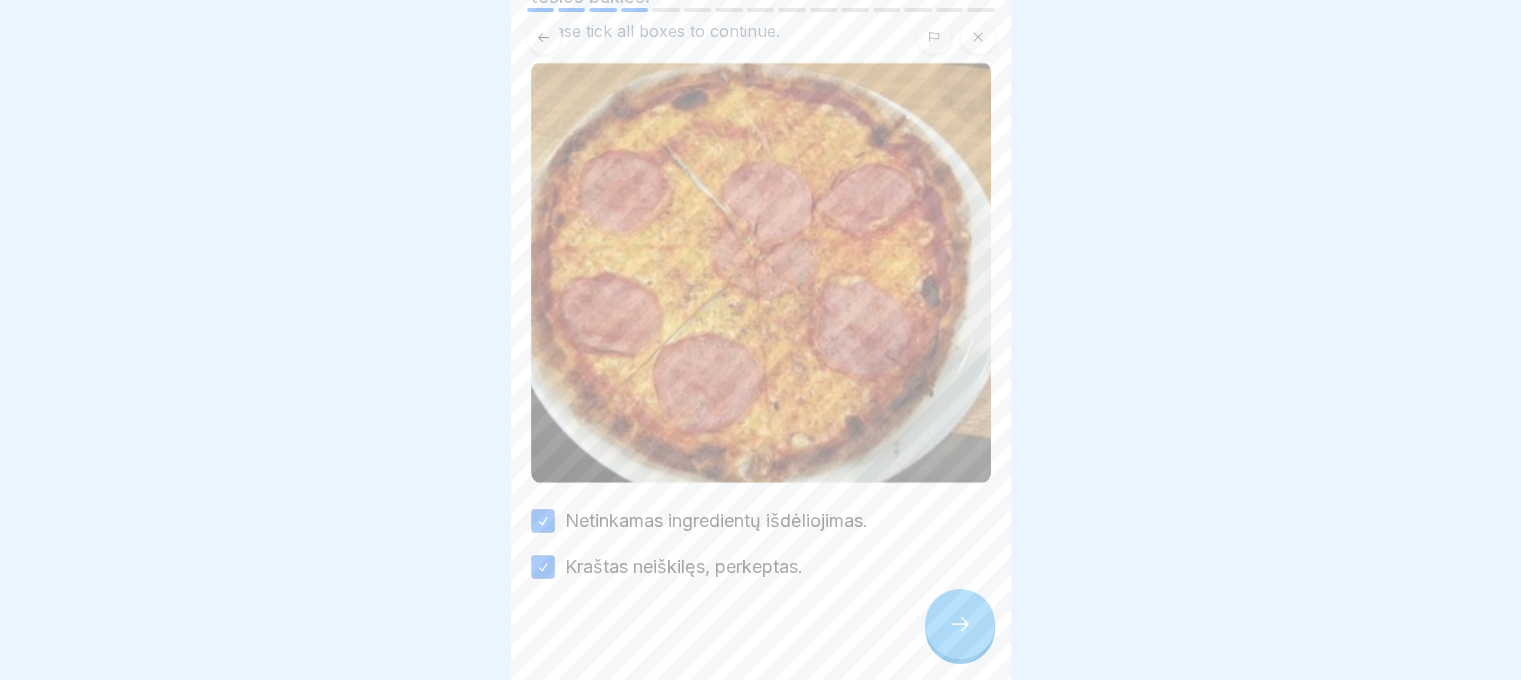 click 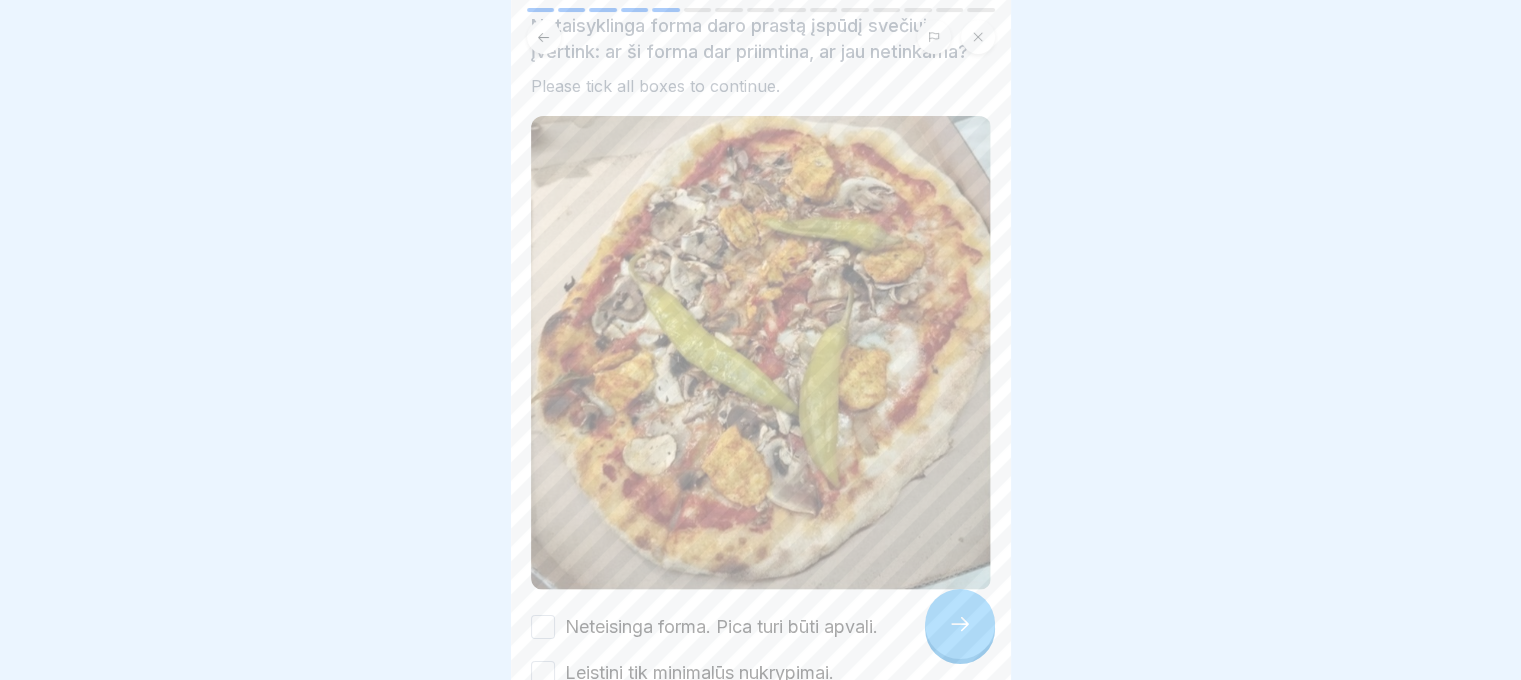 scroll, scrollTop: 255, scrollLeft: 0, axis: vertical 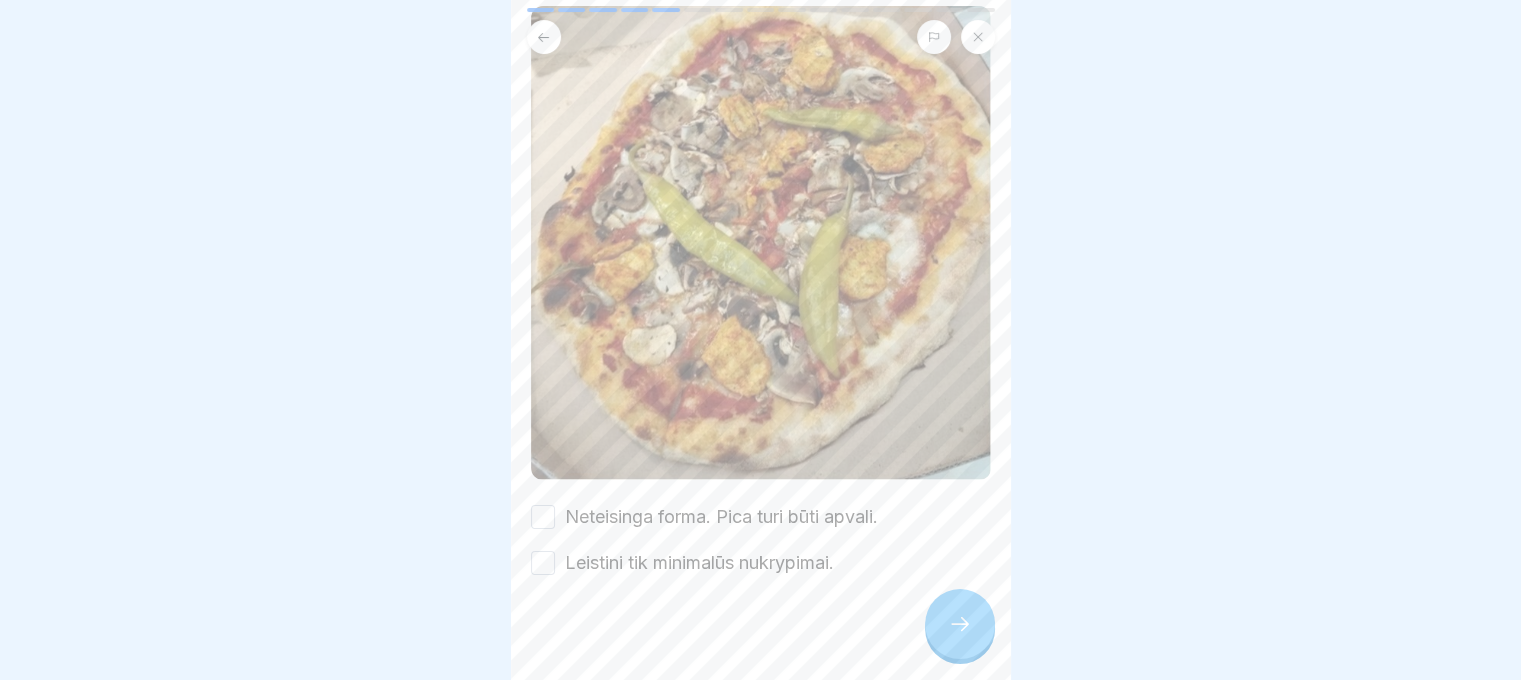 click on "Neteisinga forma. Pica turi būti apvali." at bounding box center [543, 517] 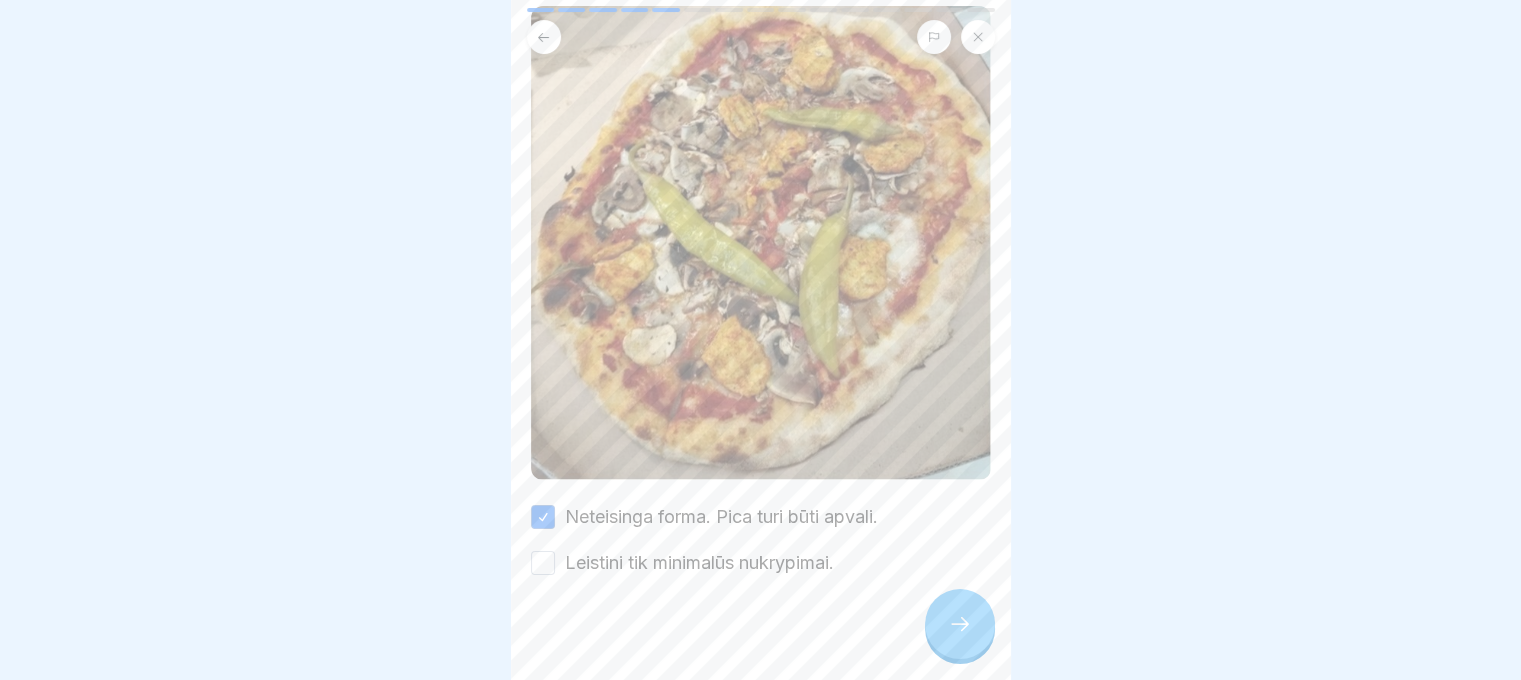 click 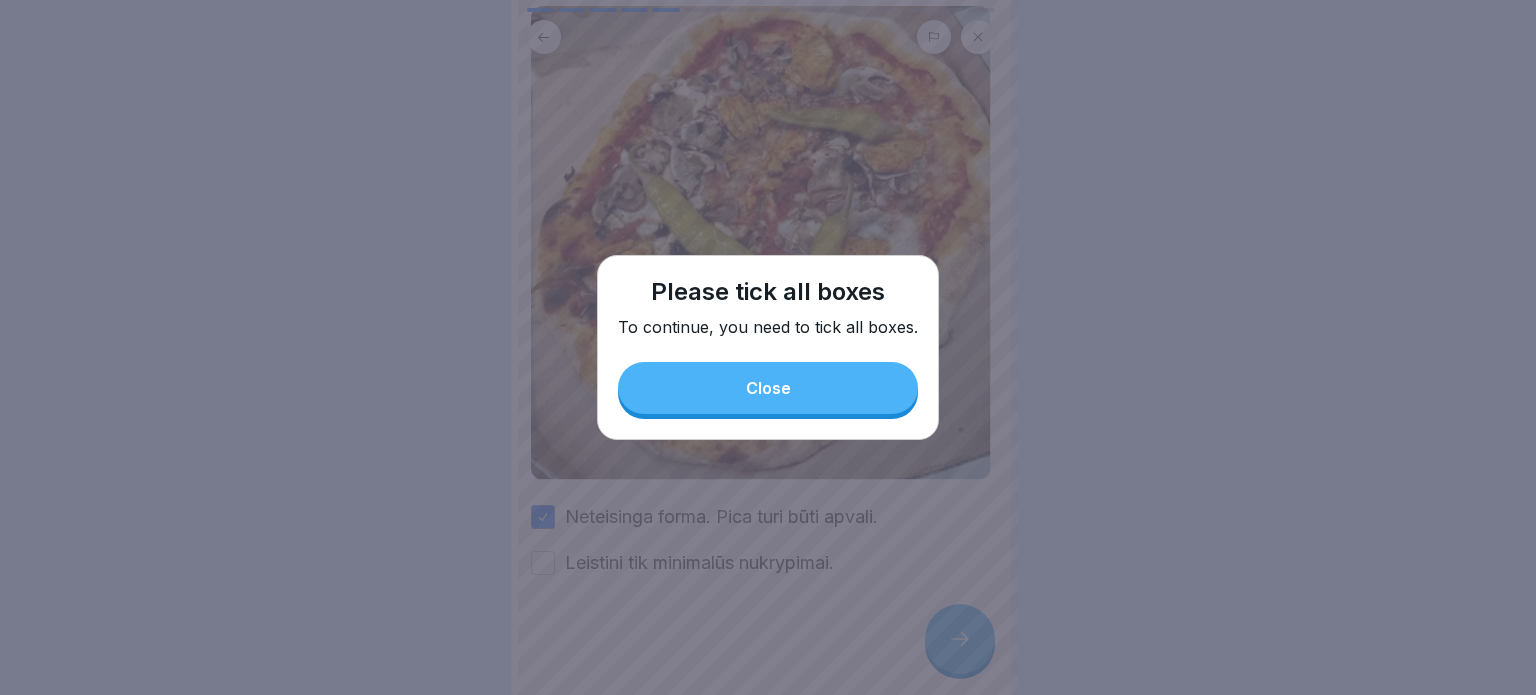click on "Close" at bounding box center (768, 388) 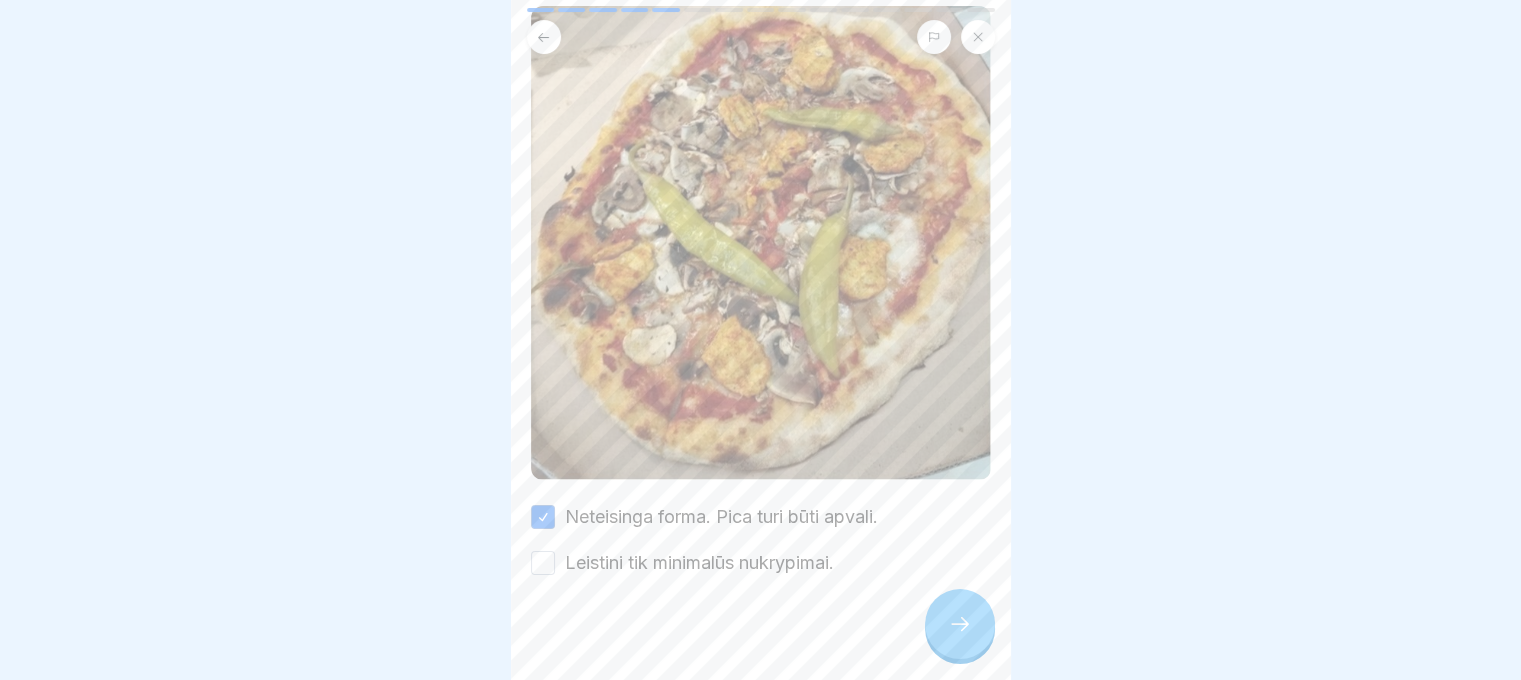 click on "Leistini tik minimalūs nukrypimai." at bounding box center (543, 563) 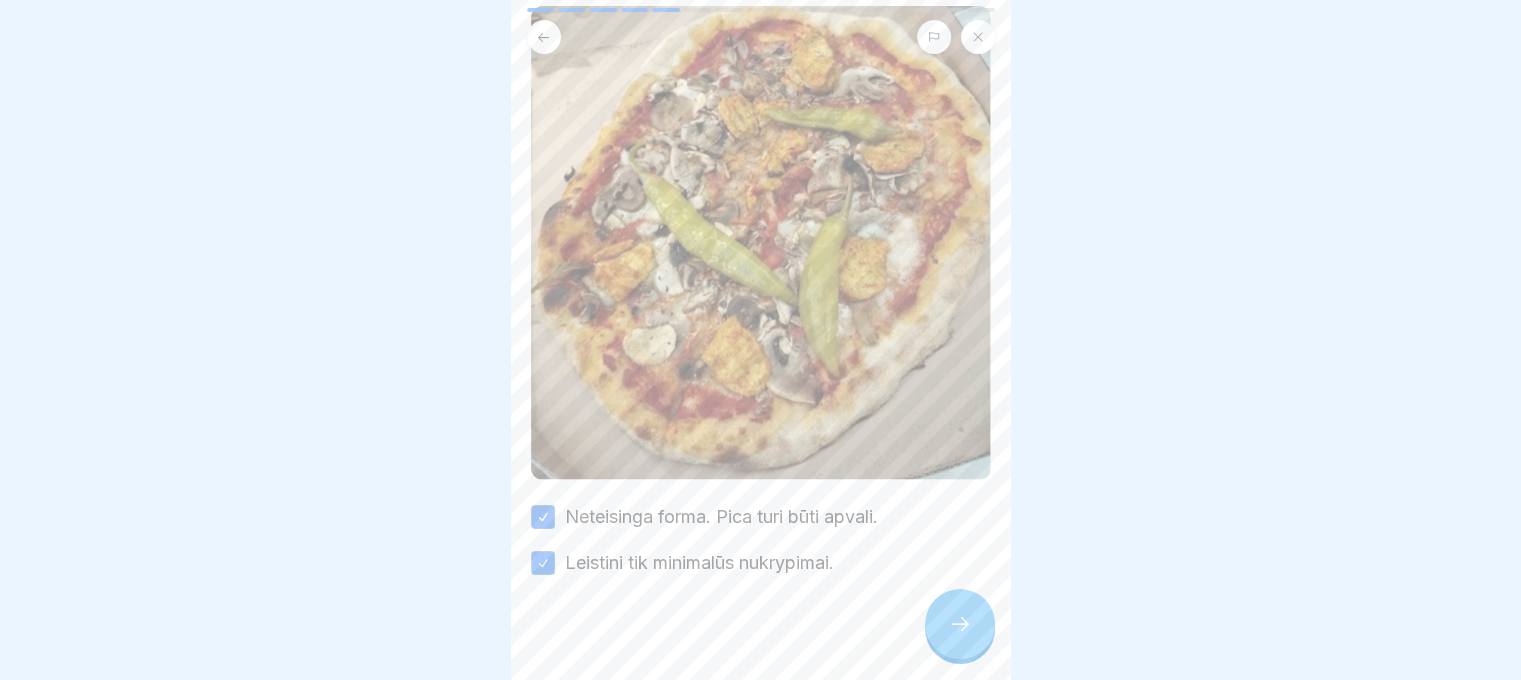 click at bounding box center (960, 624) 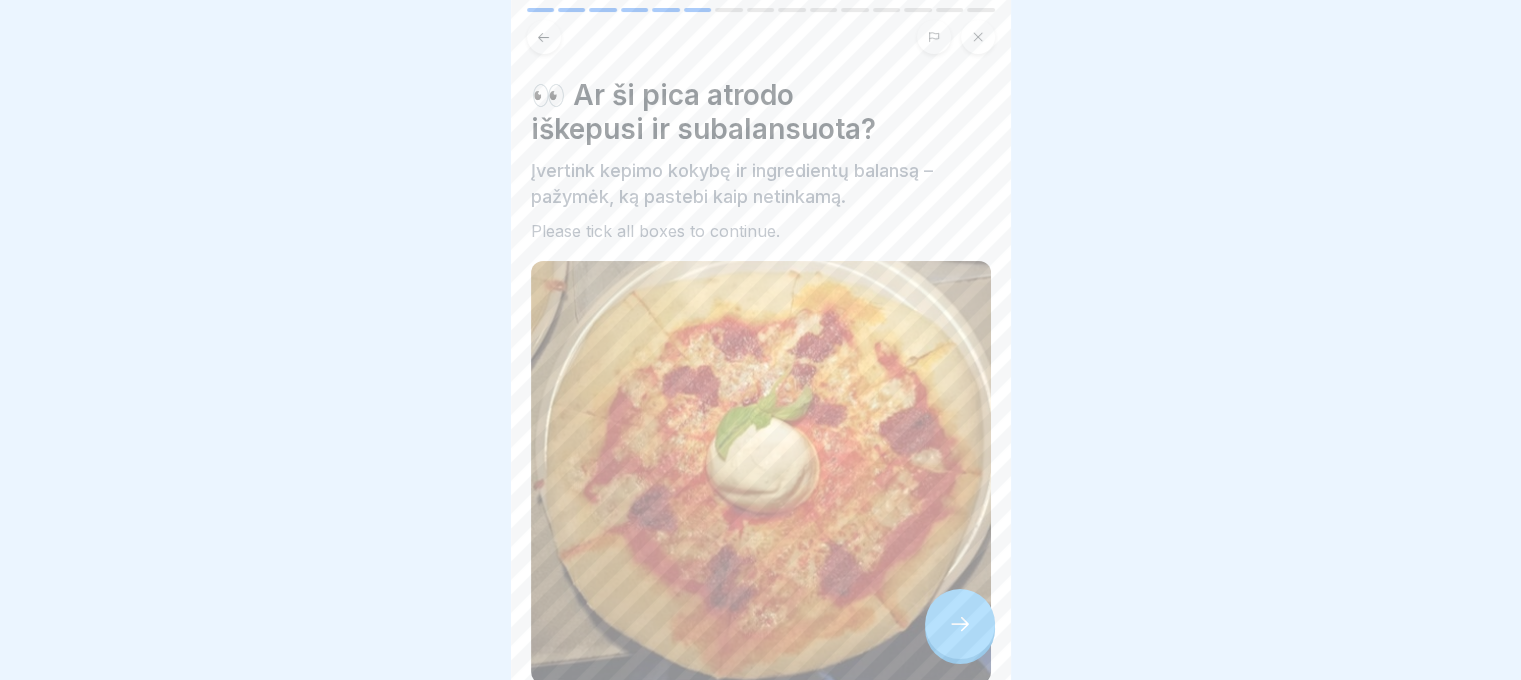 scroll, scrollTop: 0, scrollLeft: 0, axis: both 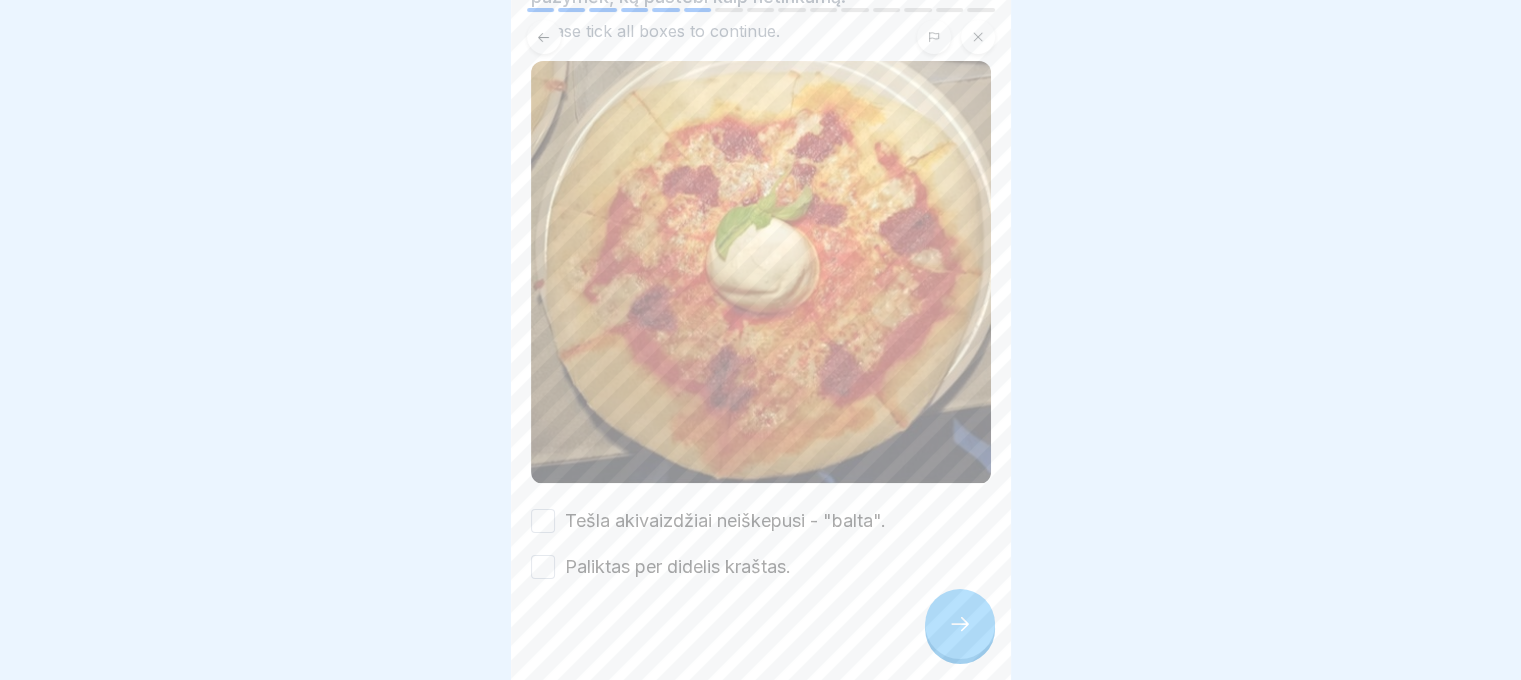 click on "Tešla akivaizdžiai neiškepusi - "balta"." at bounding box center [543, 521] 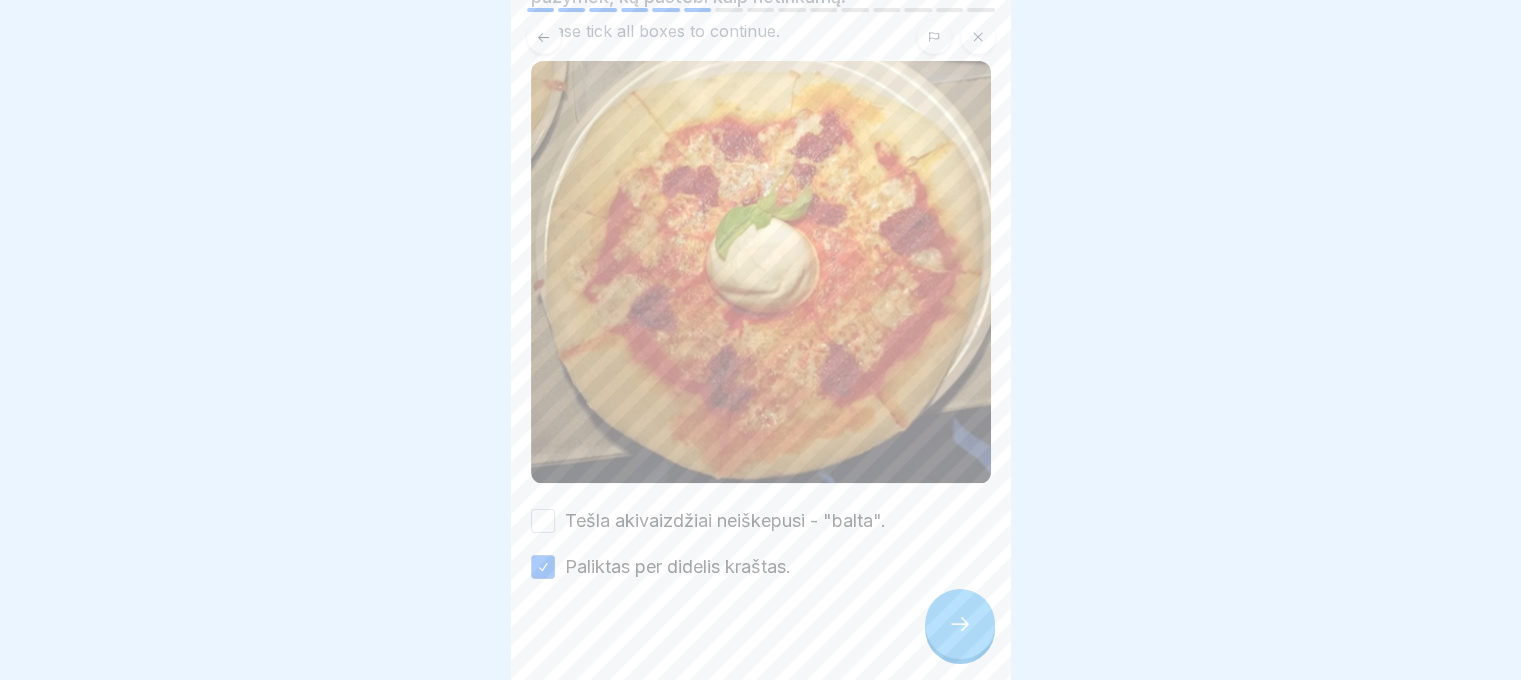 click on "Tešla akivaizdžiai neiškepusi - "balta"." at bounding box center [543, 521] 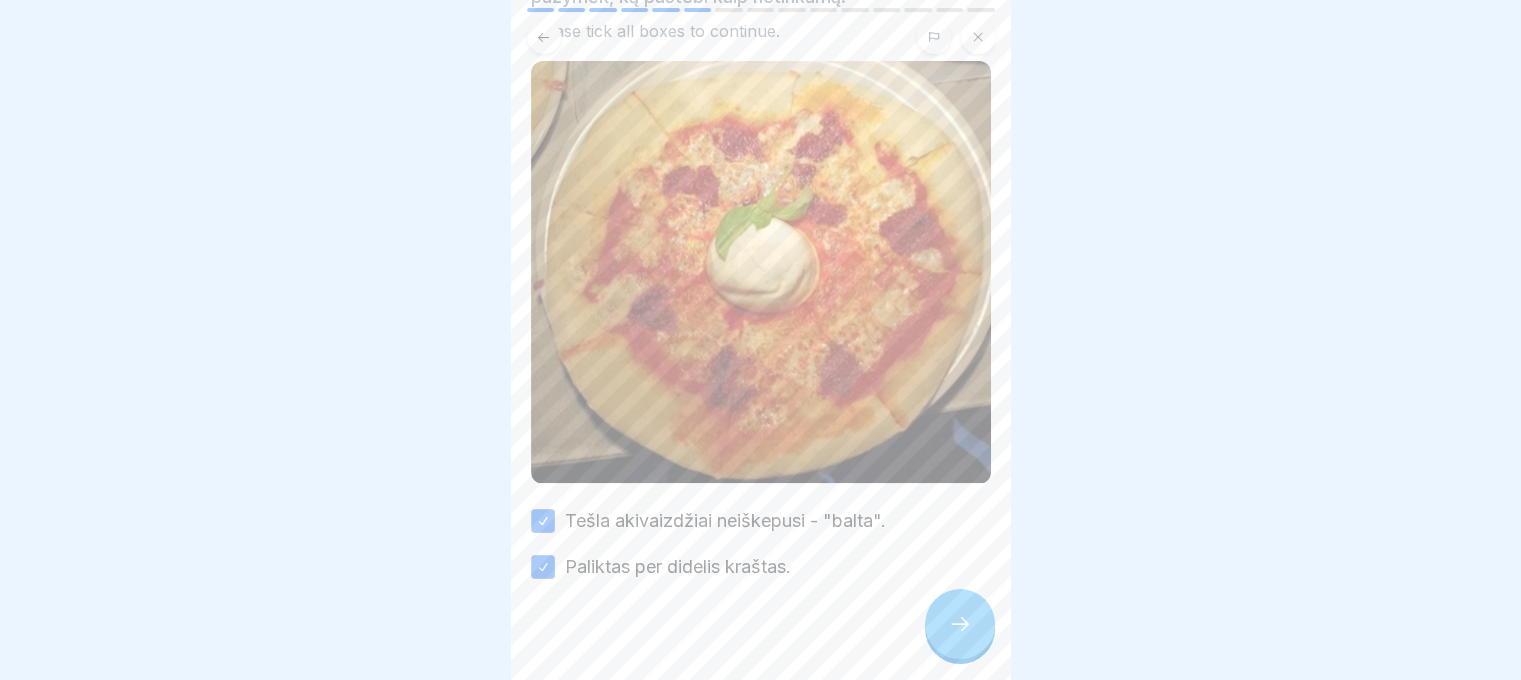 click 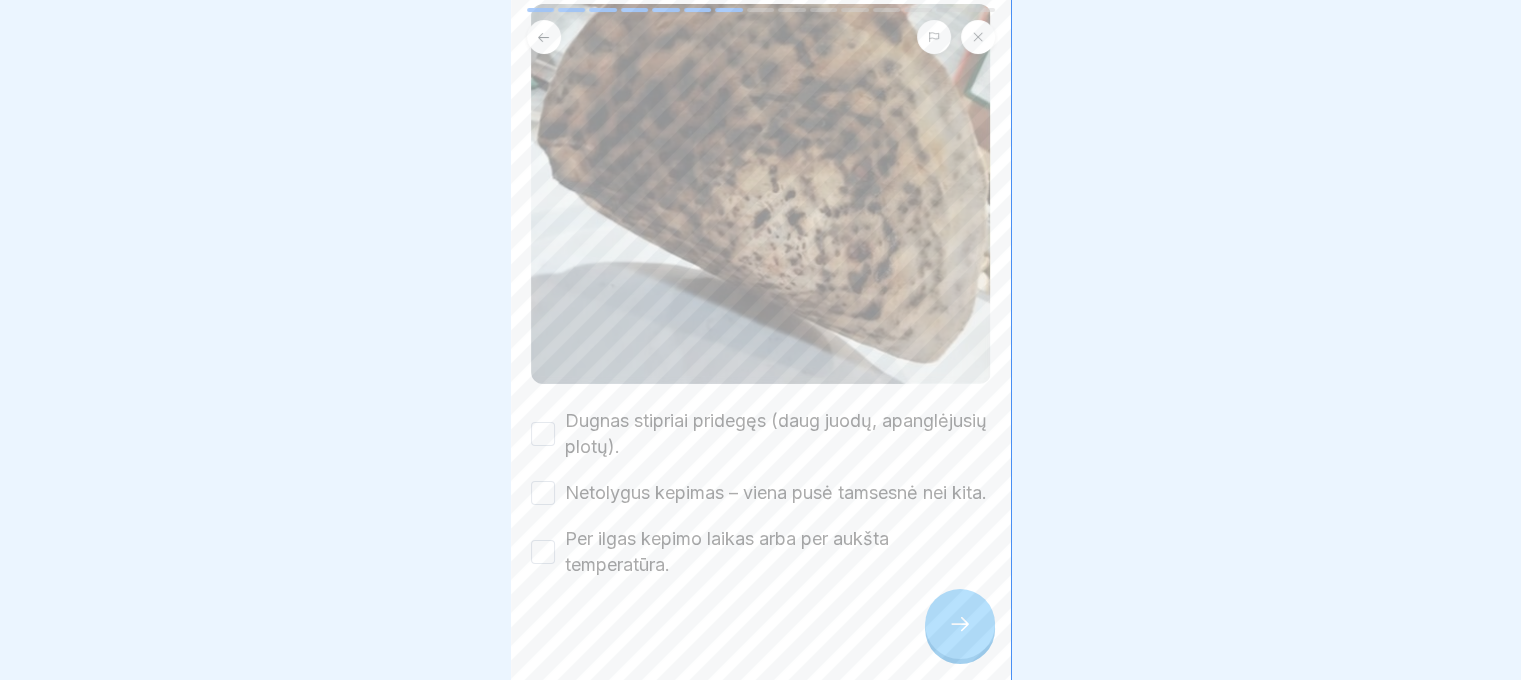 scroll, scrollTop: 288, scrollLeft: 0, axis: vertical 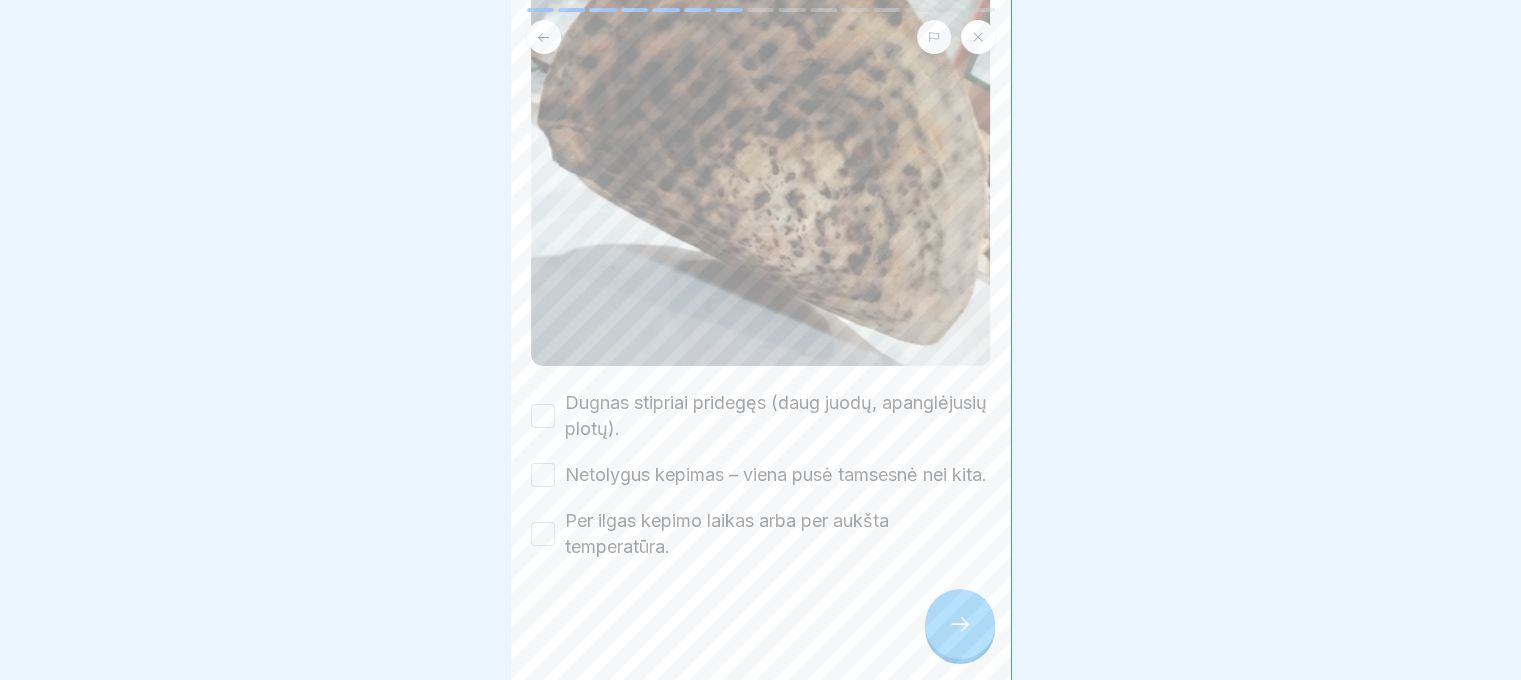 click on "Dugnas stipriai pridegęs (daug juodų, apanglėjusių plotų)." at bounding box center [543, 416] 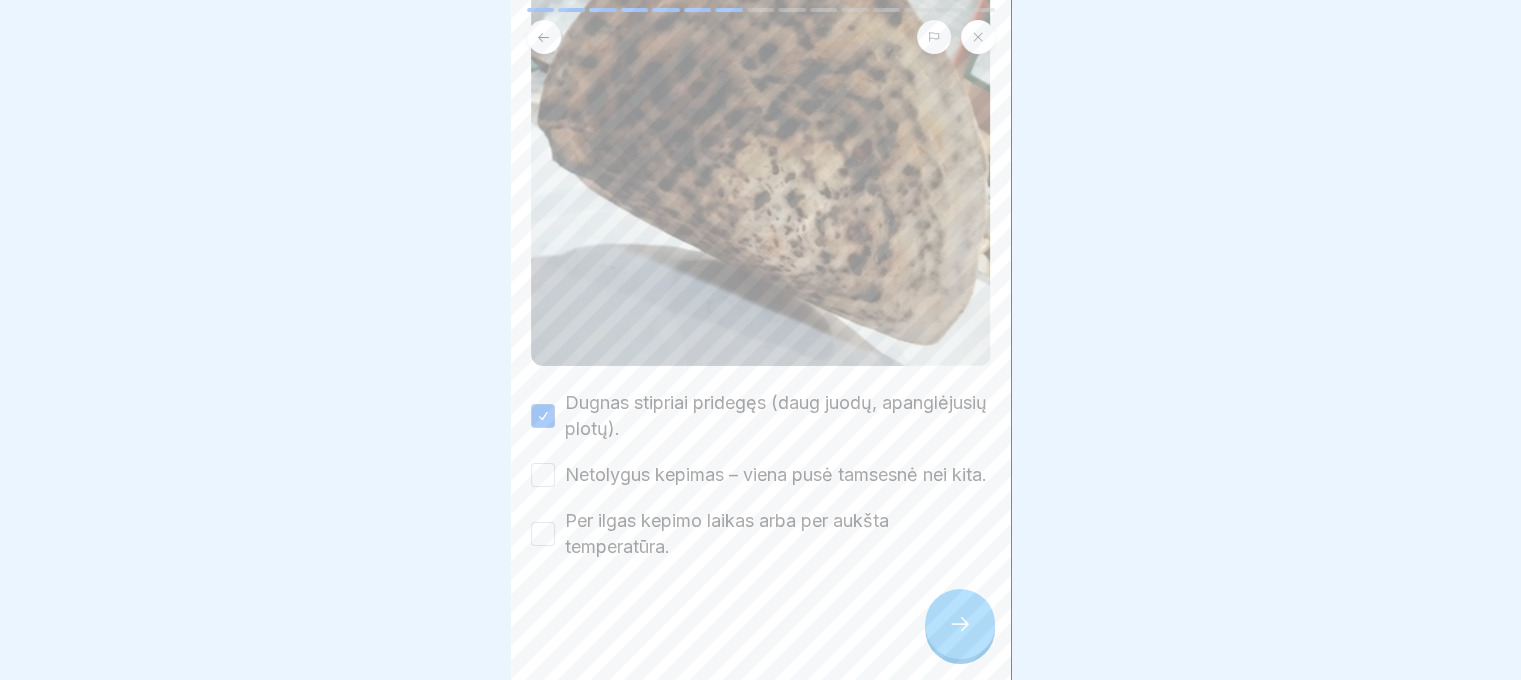 click on "Netolygus kepimas – viena pusė tamsesnė nei kita." at bounding box center (543, 475) 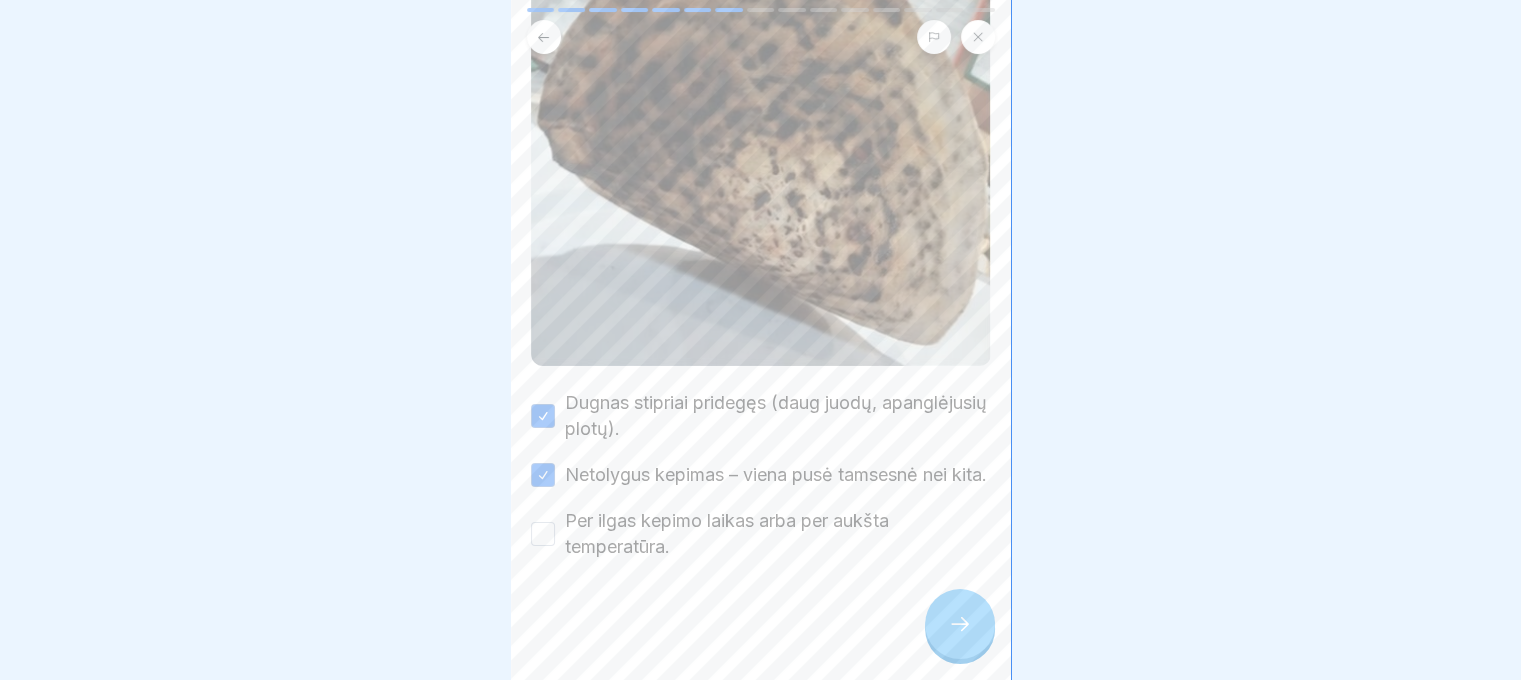 click on "Per ilgas kepimo laikas arba per aukšta temperatūra." at bounding box center [543, 534] 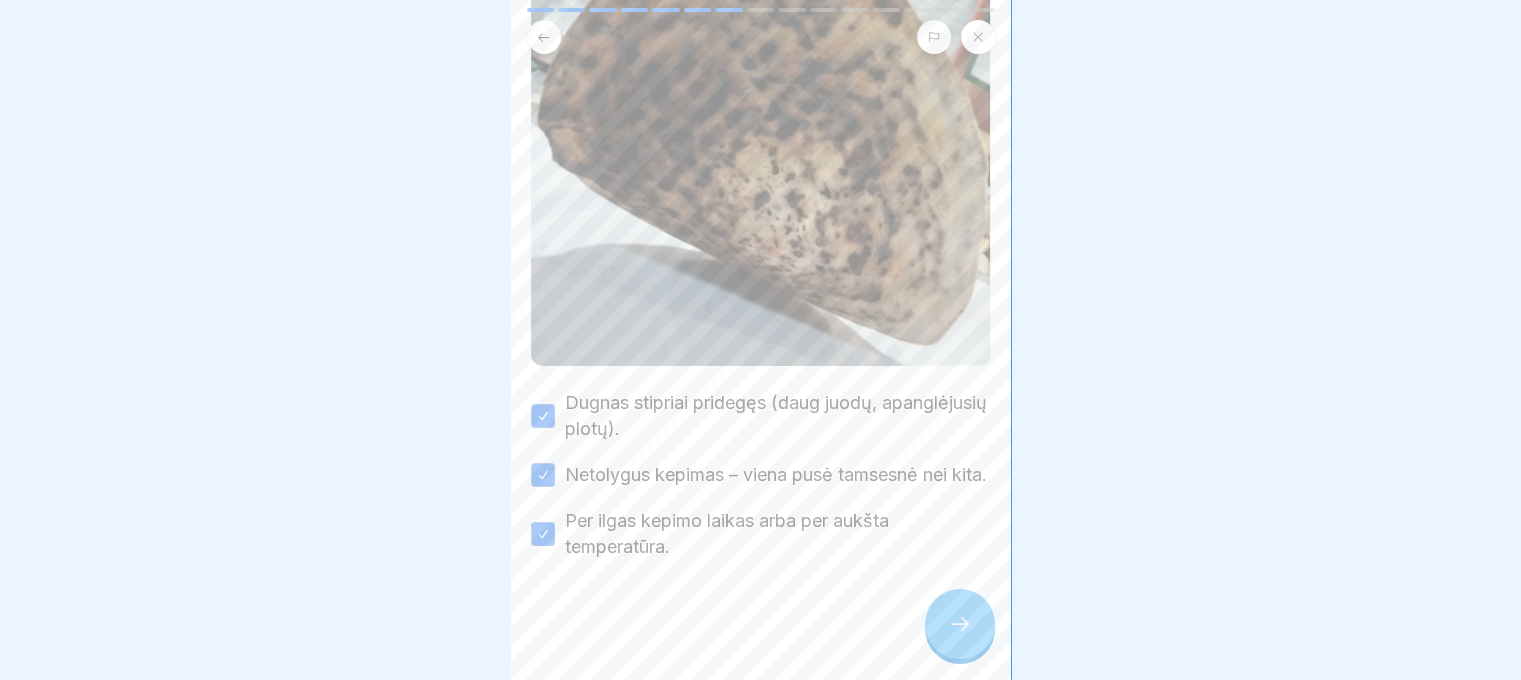 click at bounding box center [960, 624] 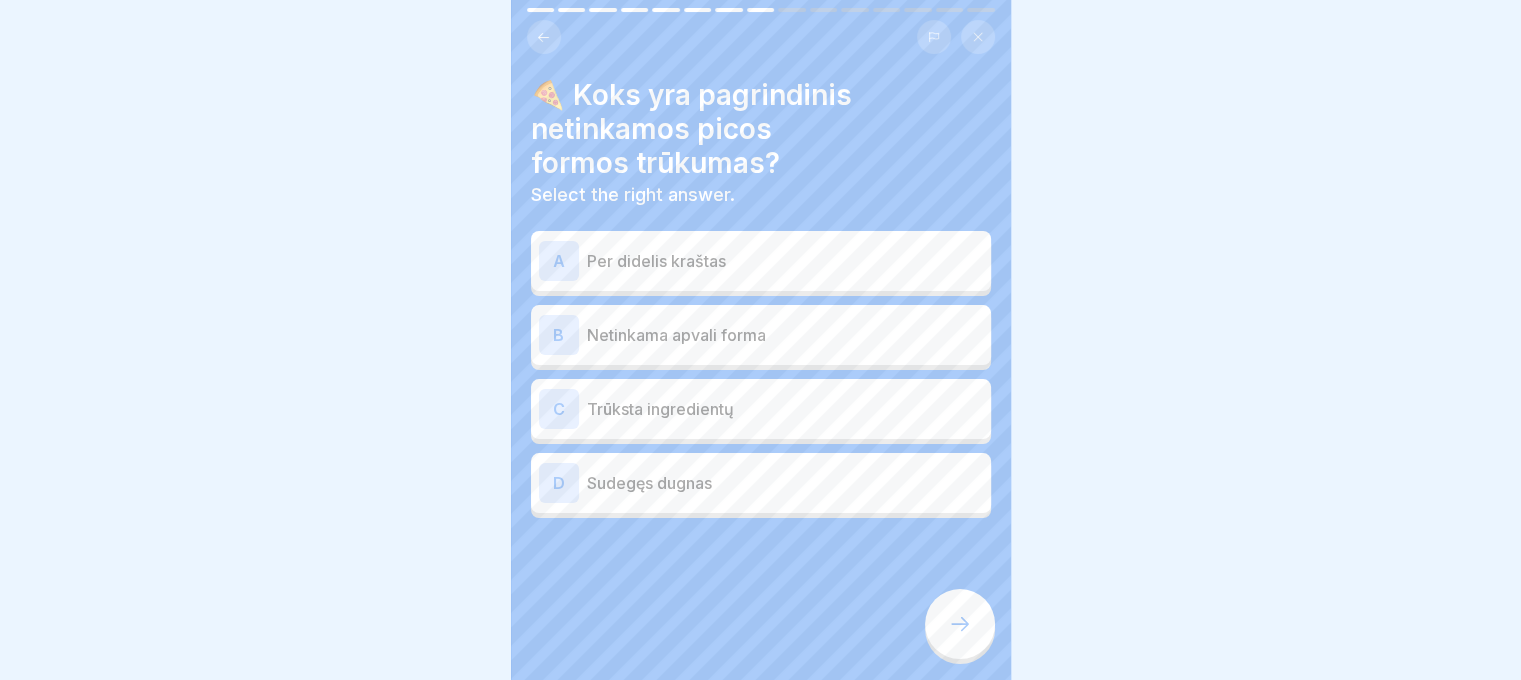 click on "B Netinkama apvali forma" at bounding box center (761, 335) 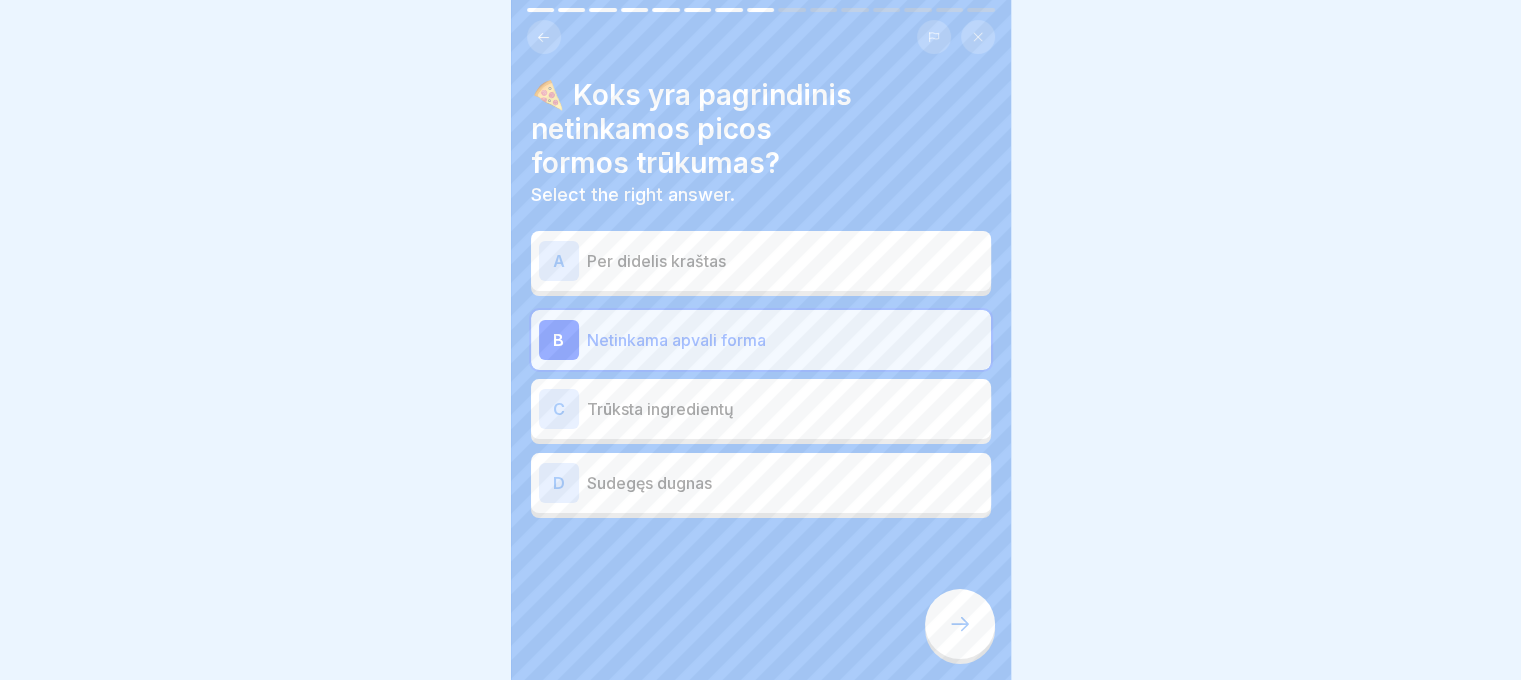 click at bounding box center (960, 624) 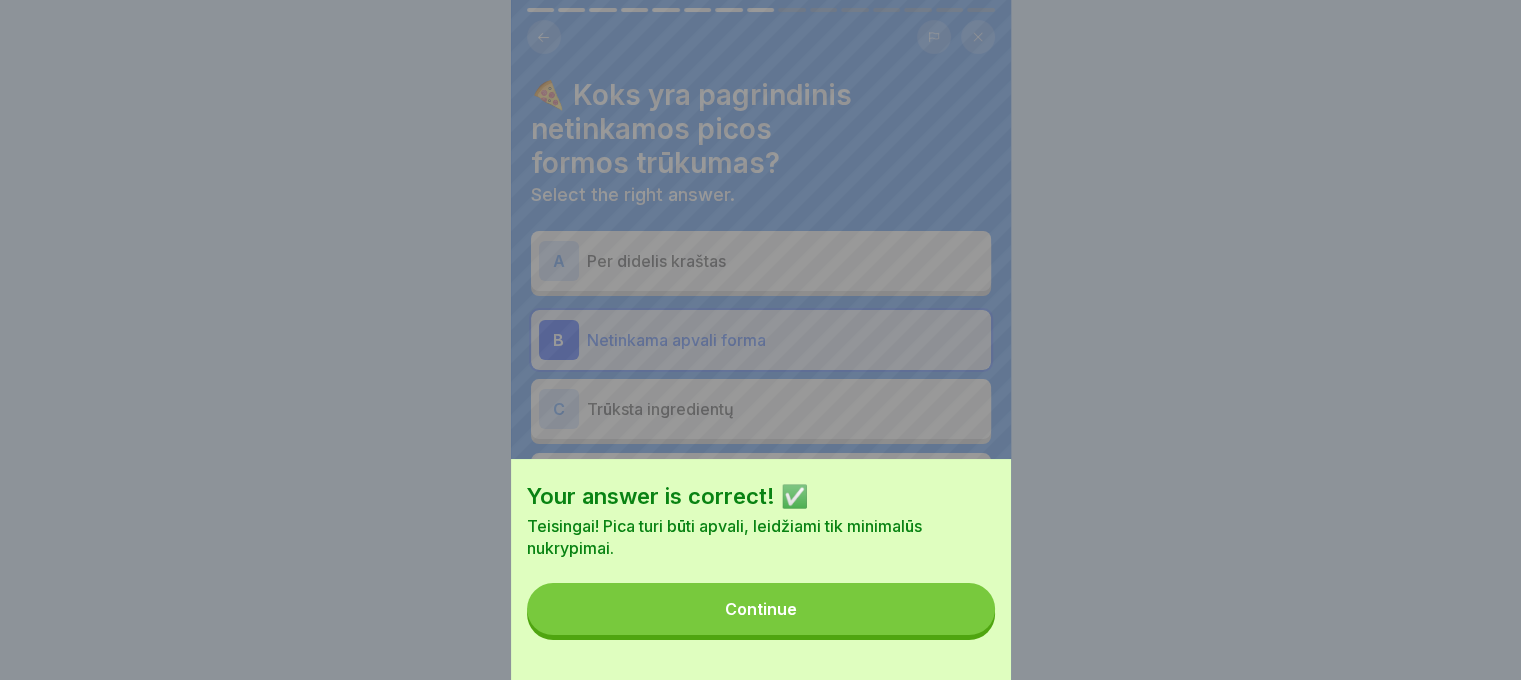 type 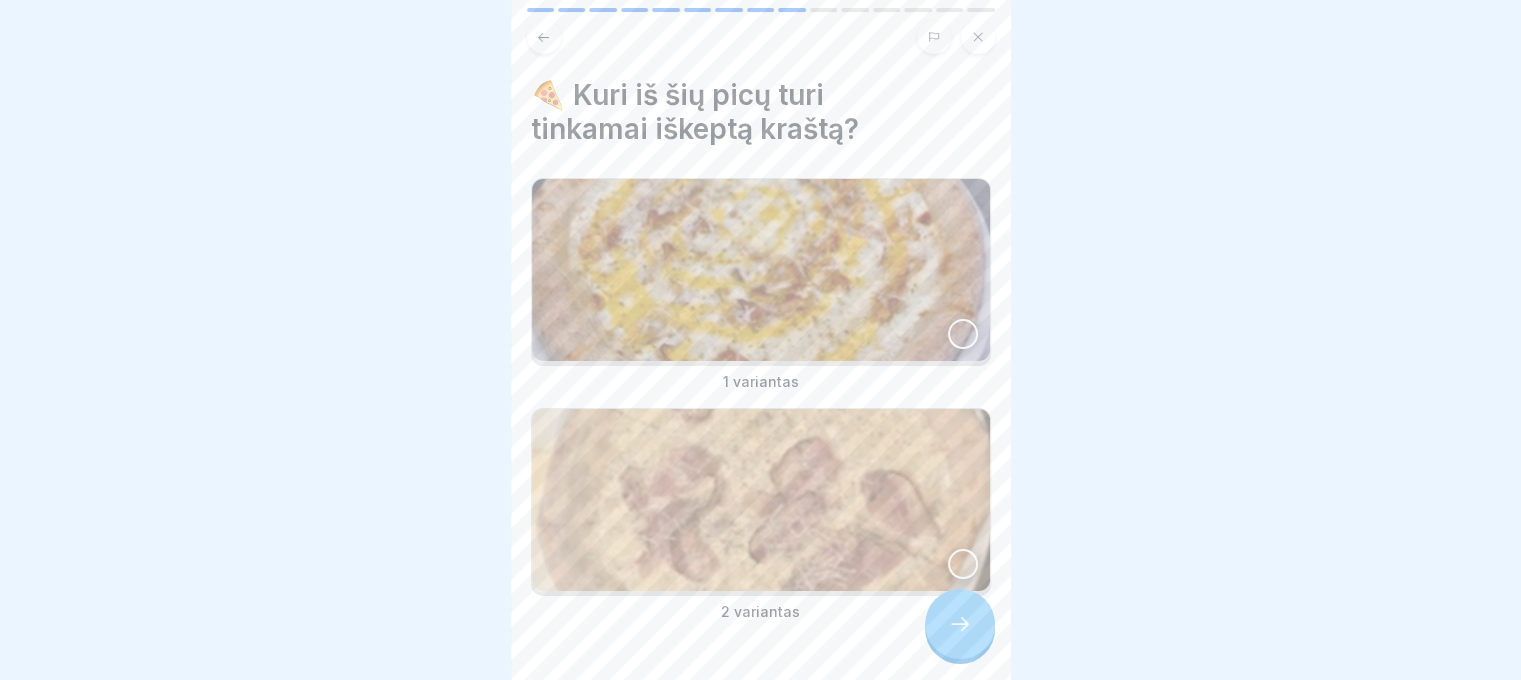 click at bounding box center [761, 270] 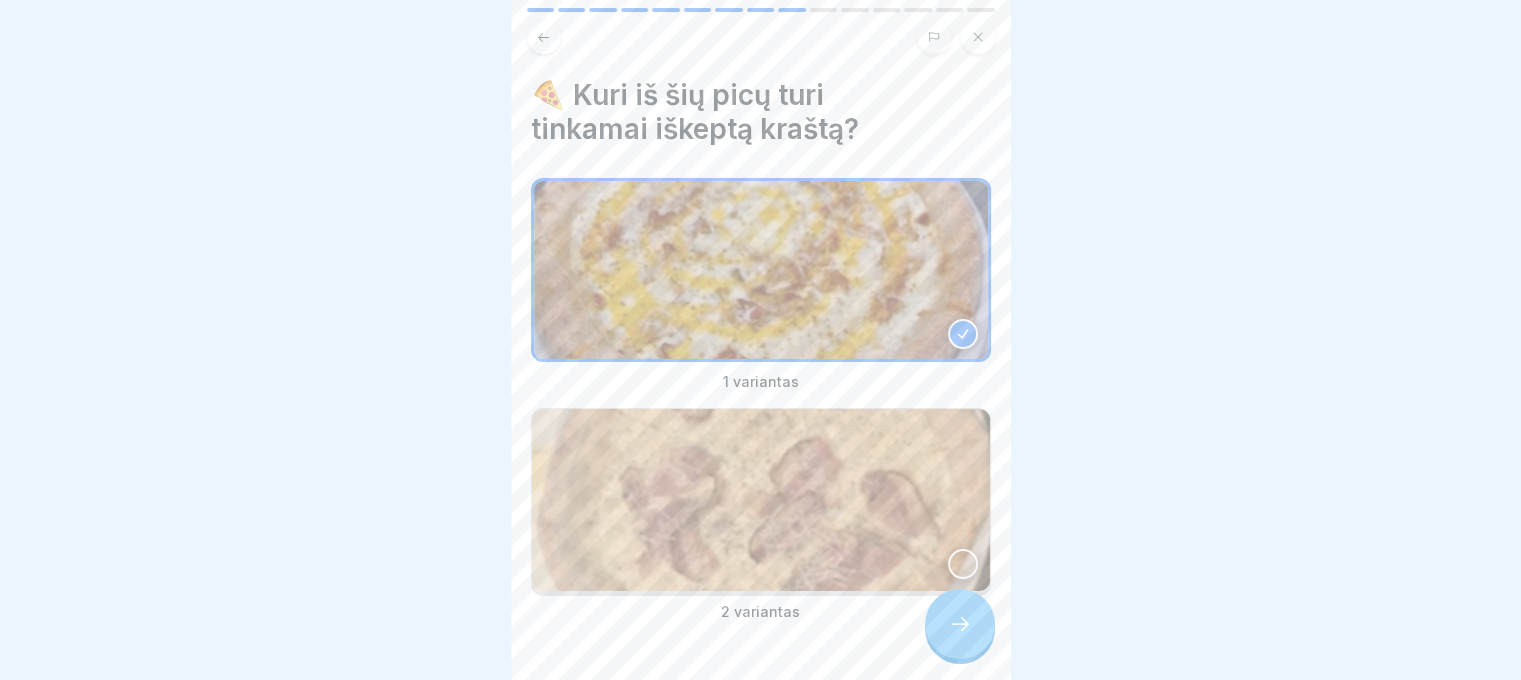 click at bounding box center [960, 624] 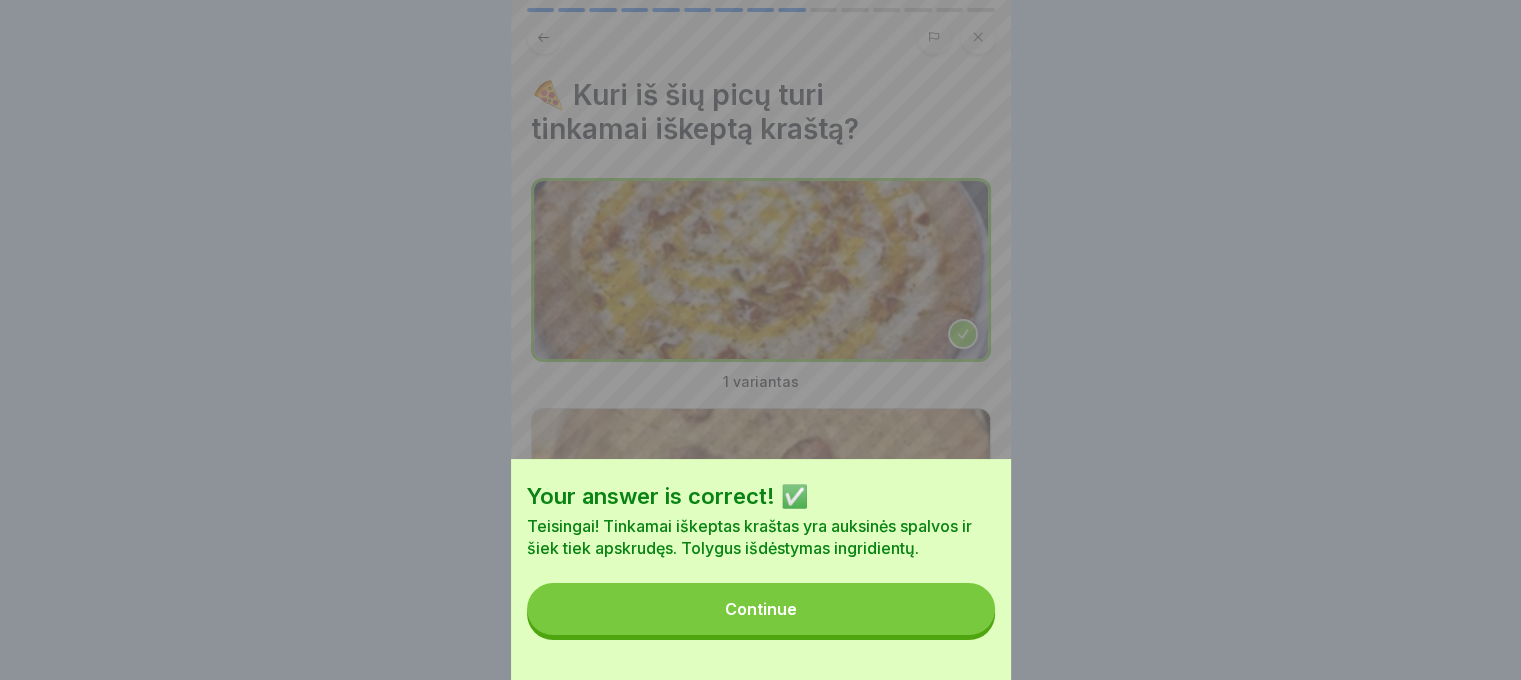 click on "Continue" at bounding box center [761, 609] 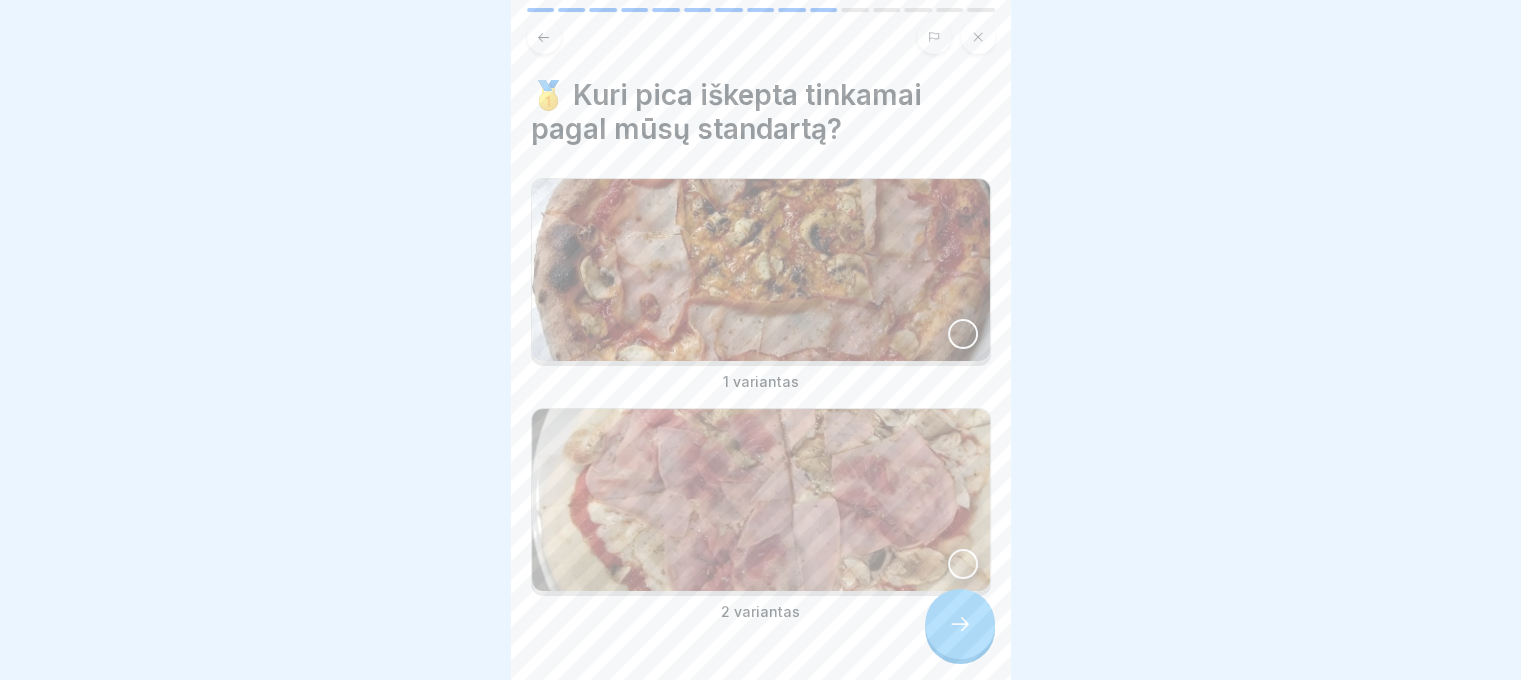 click at bounding box center [761, 270] 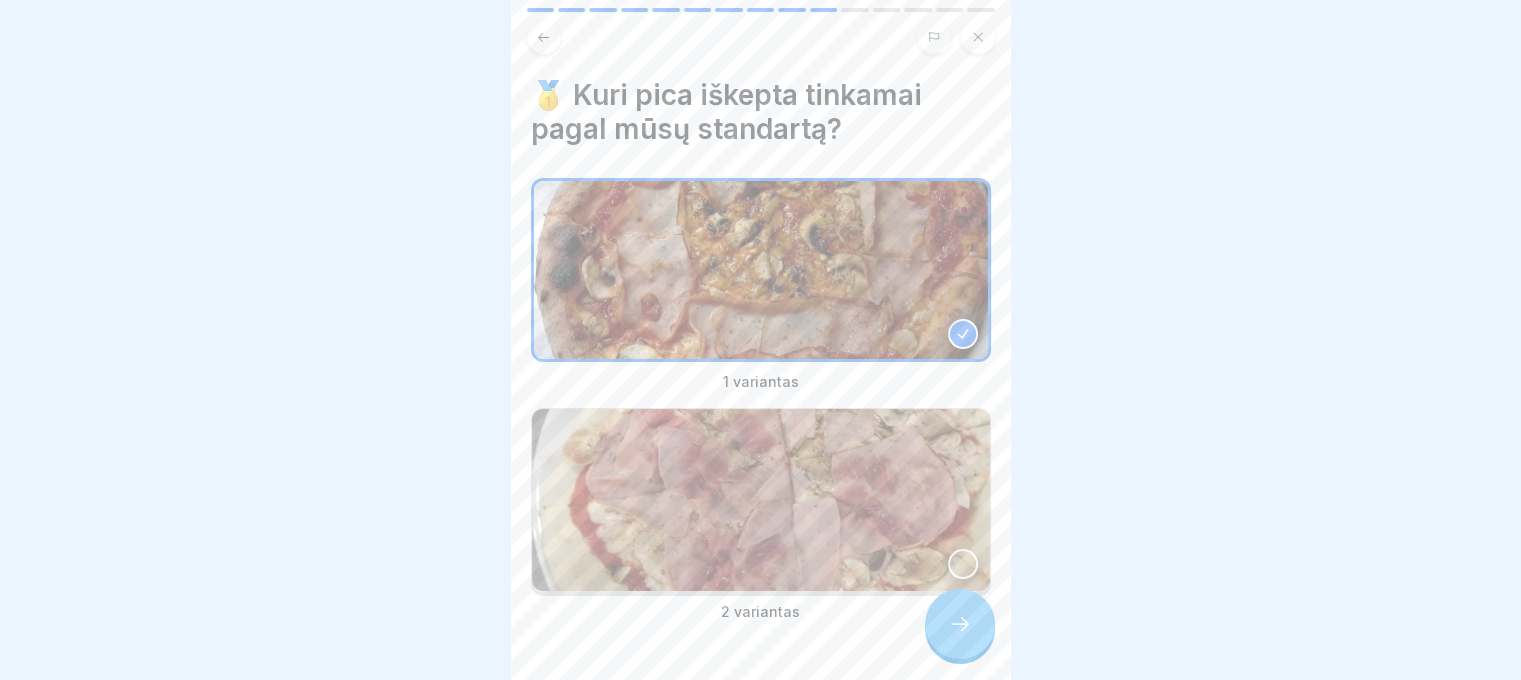 click 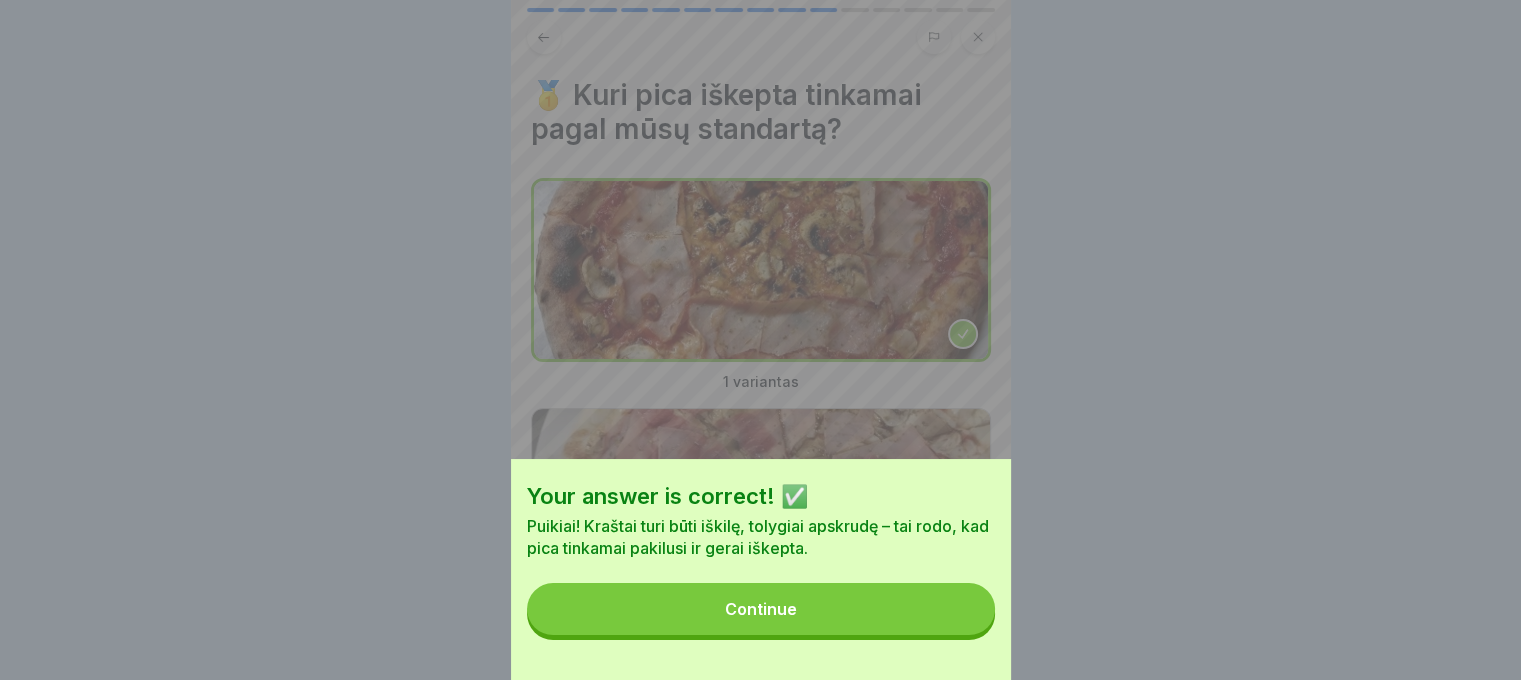 click on "Continue" at bounding box center (761, 609) 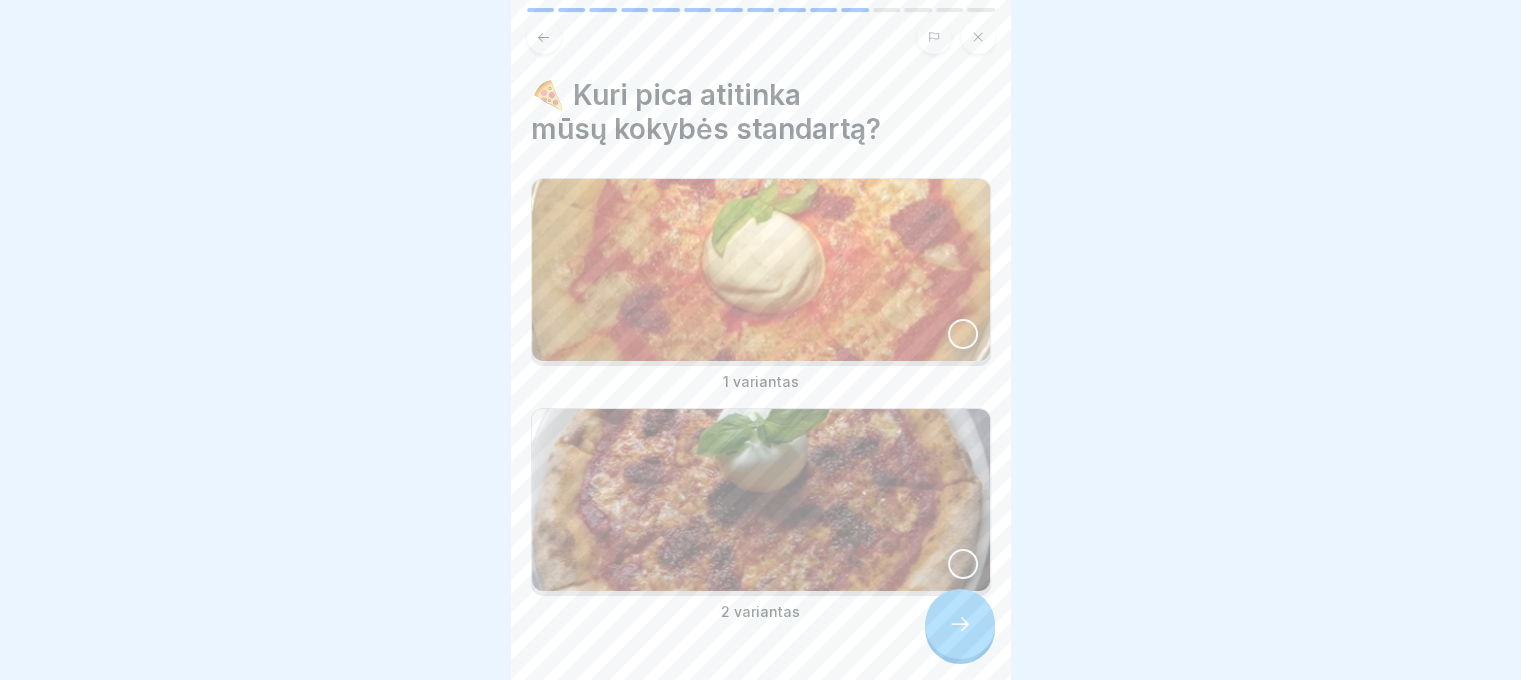 click at bounding box center [761, 500] 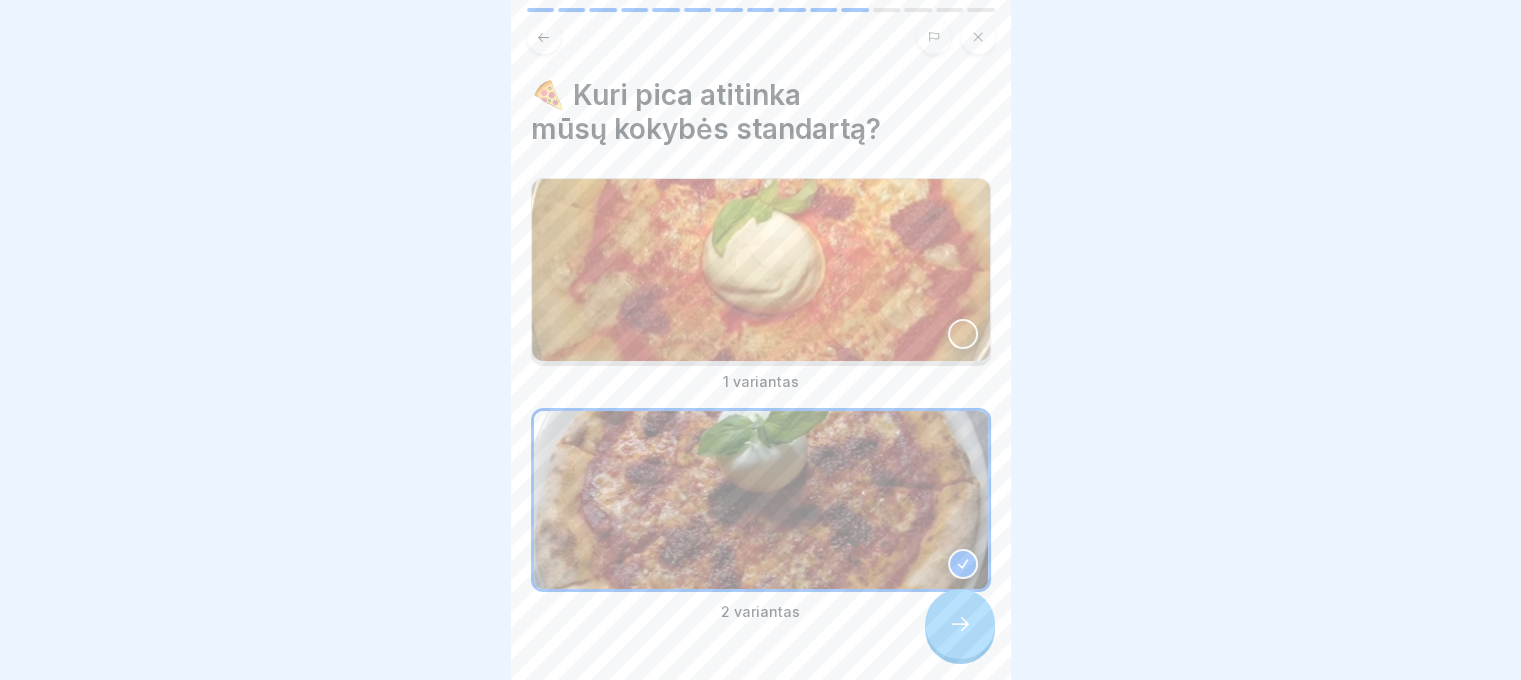 click at bounding box center [960, 624] 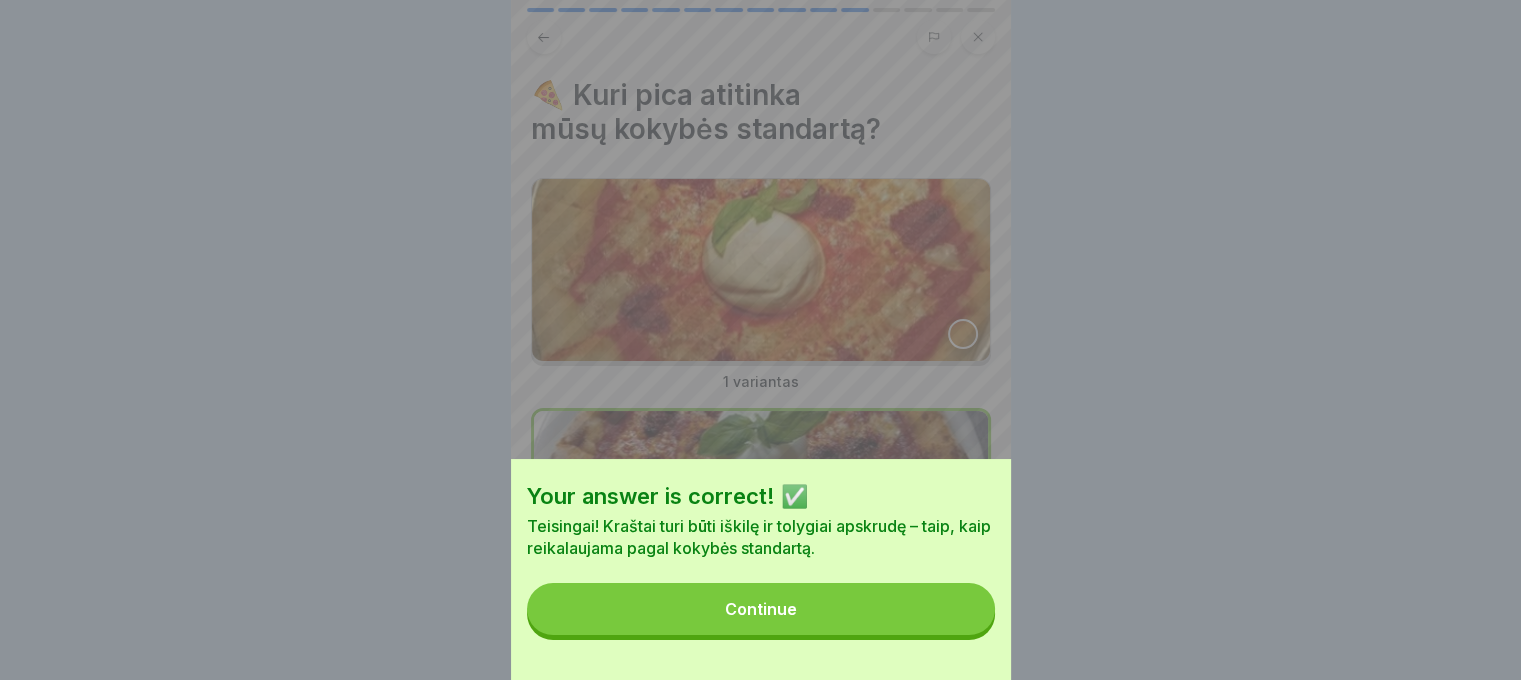 click on "Continue" at bounding box center [761, 609] 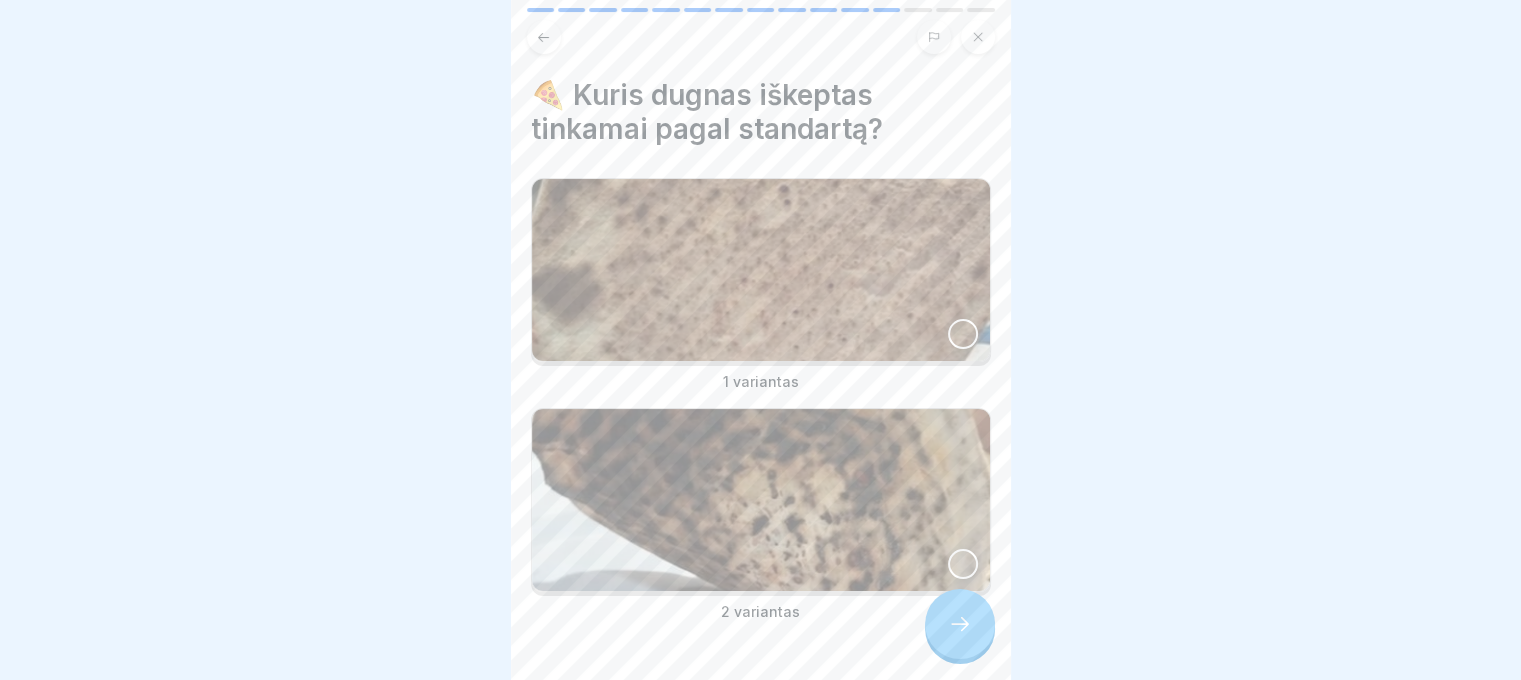 click at bounding box center (761, 270) 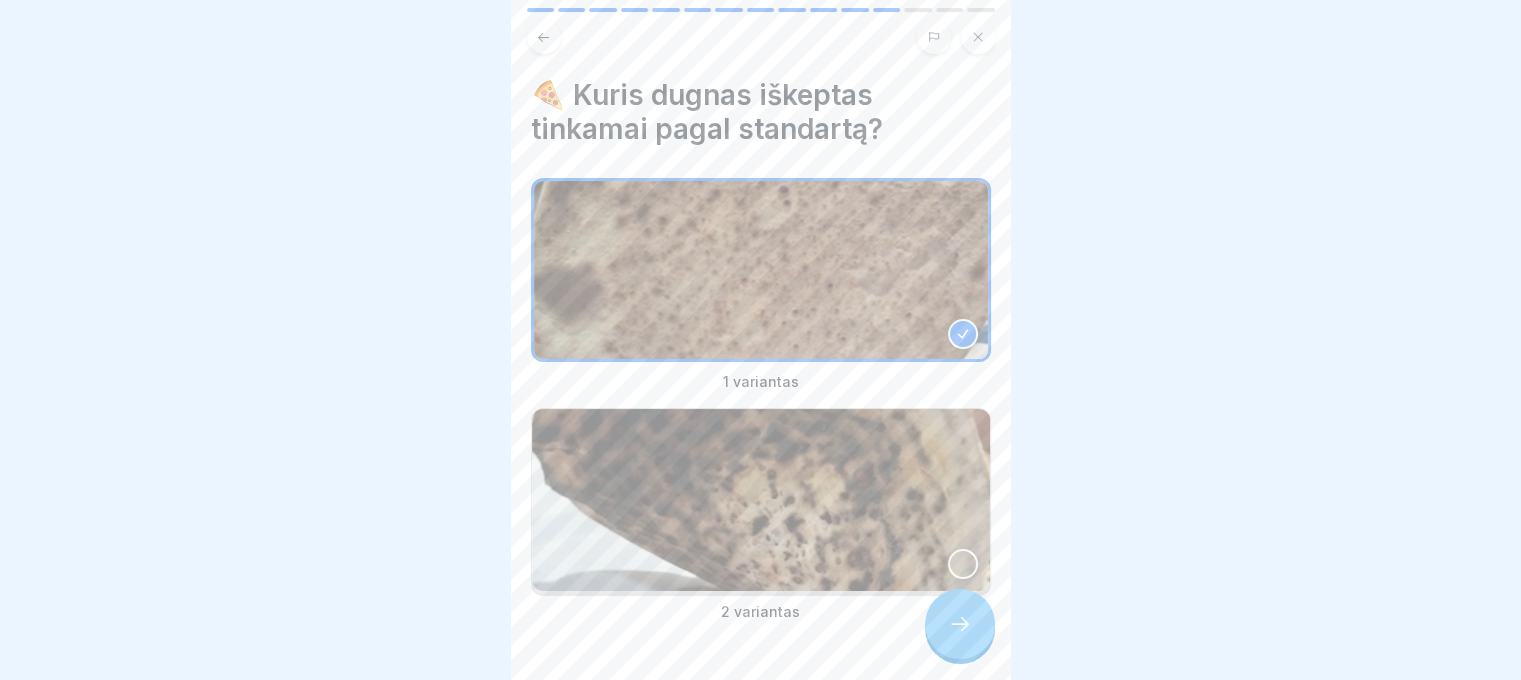 click 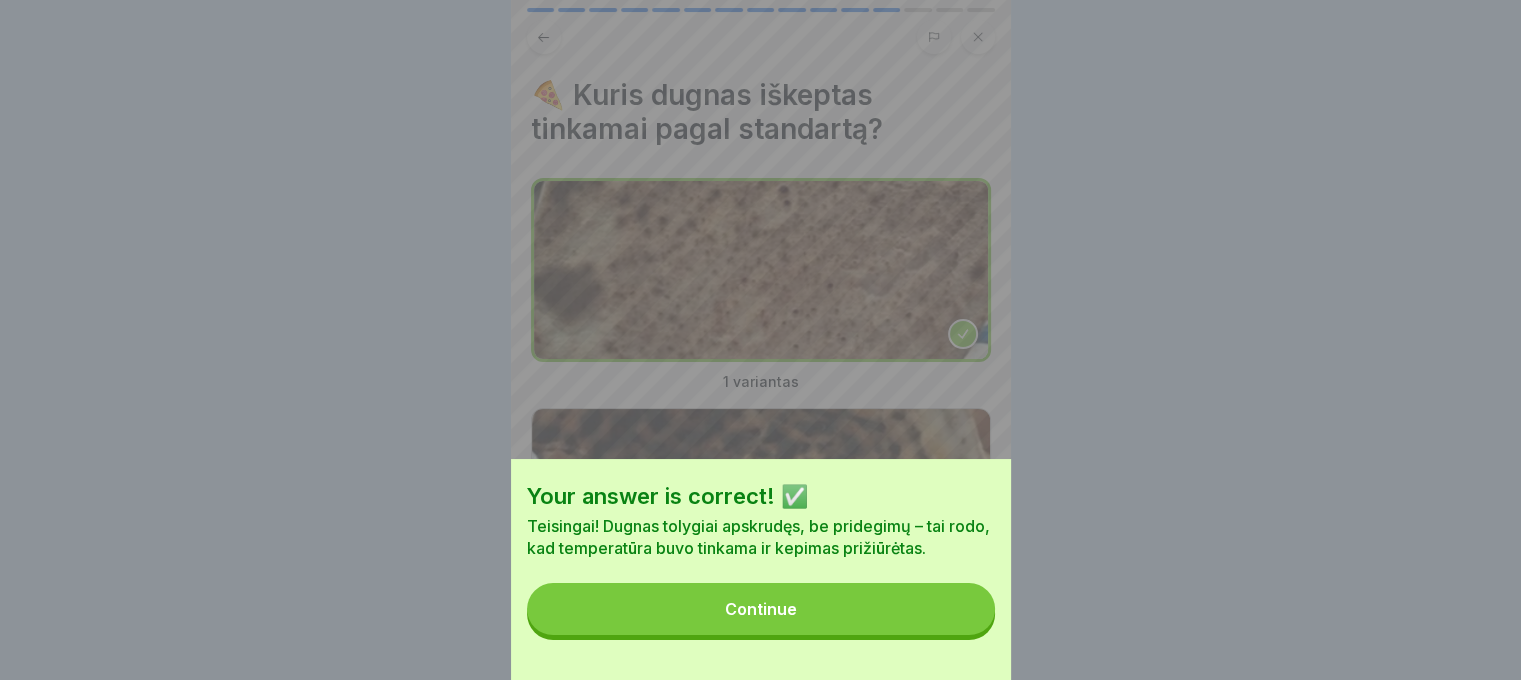 click on "Continue" at bounding box center [761, 609] 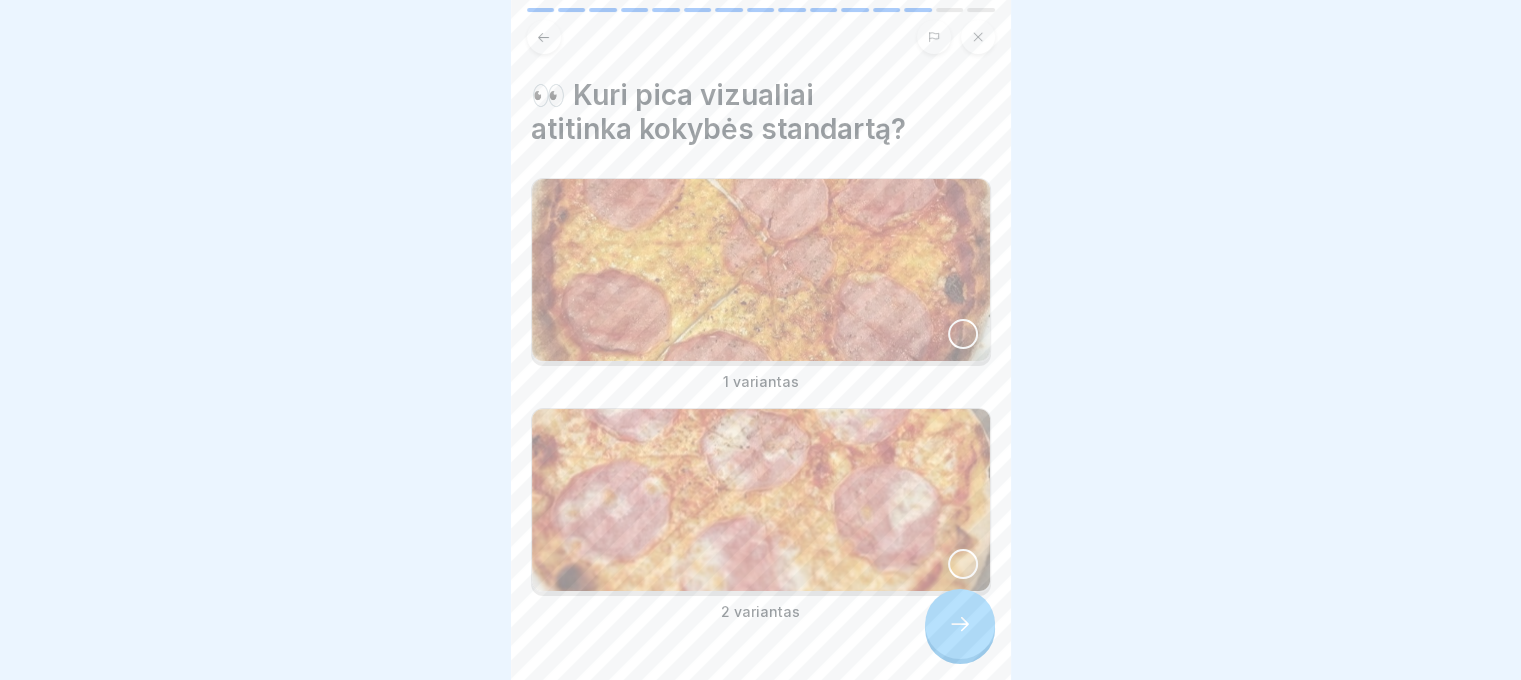 click at bounding box center [761, 500] 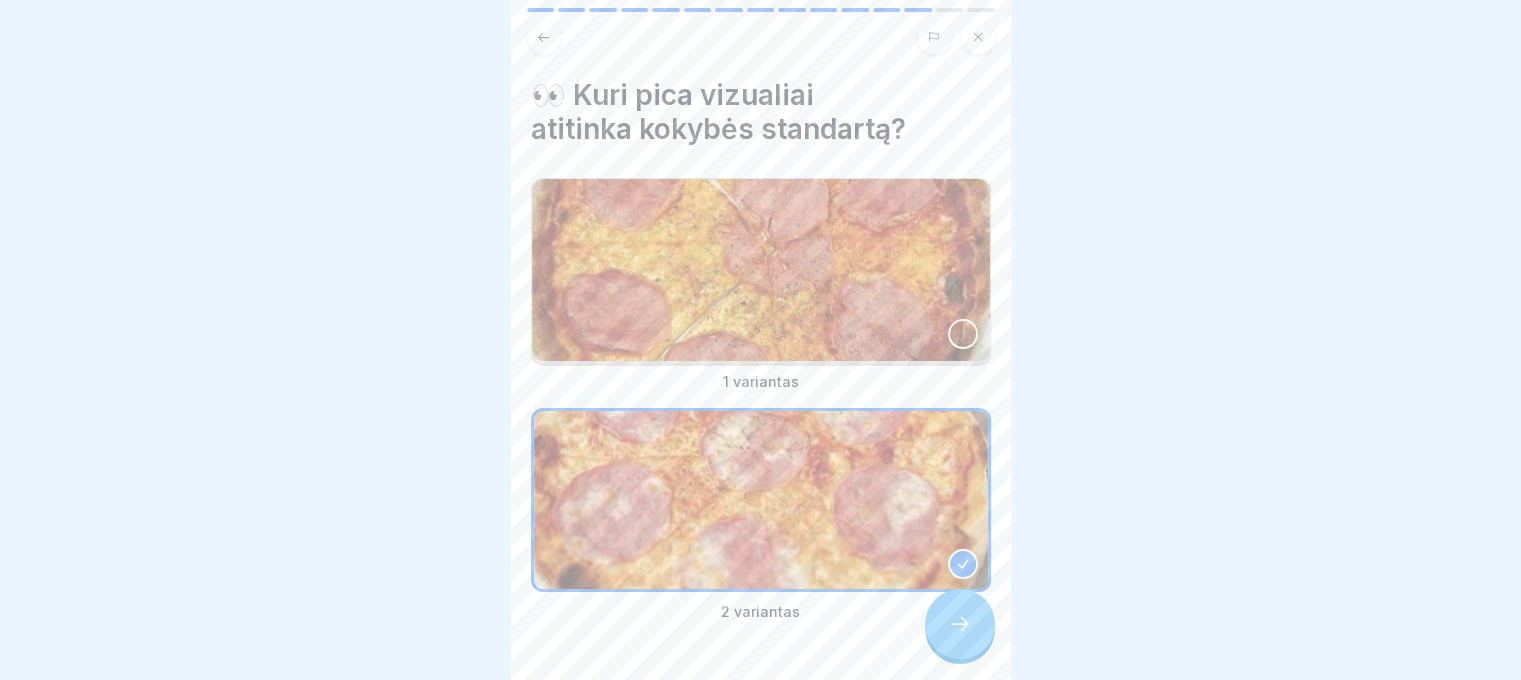 click 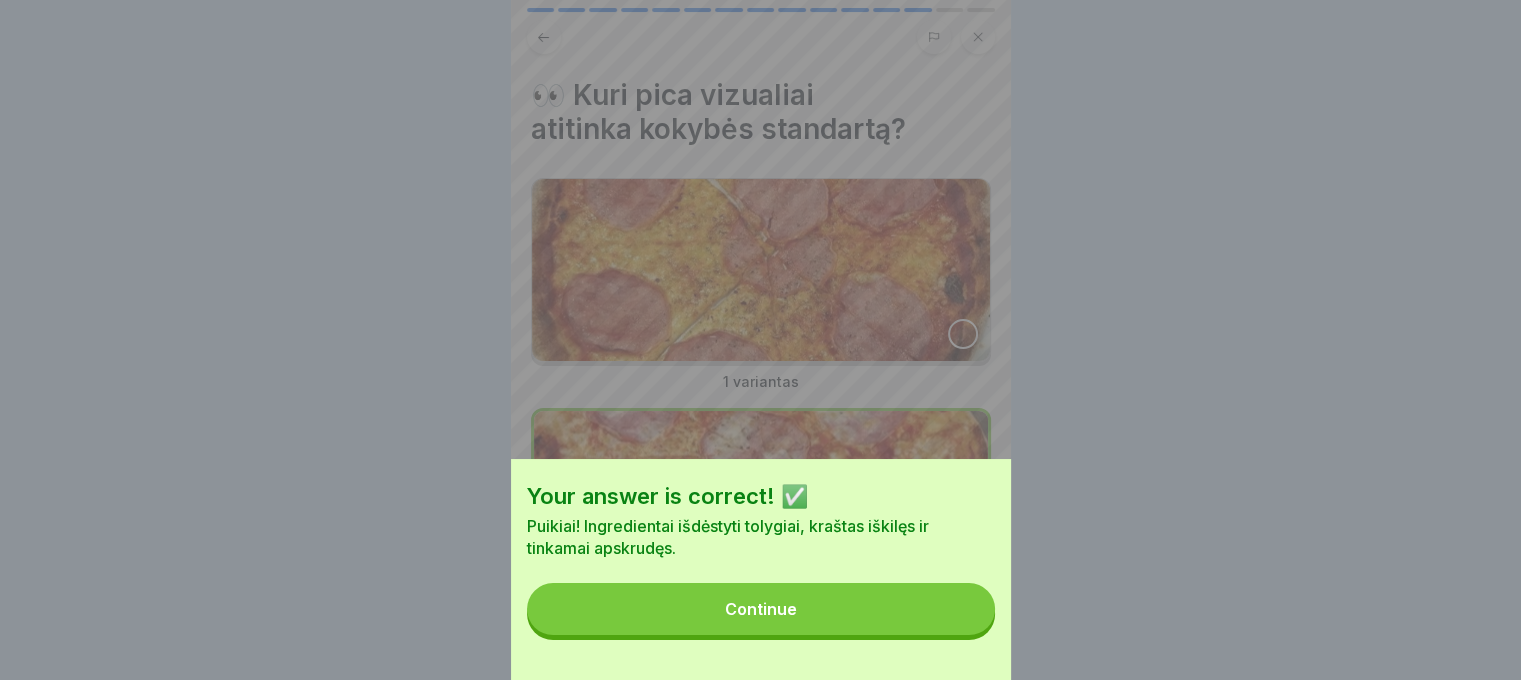 click on "Continue" at bounding box center (761, 609) 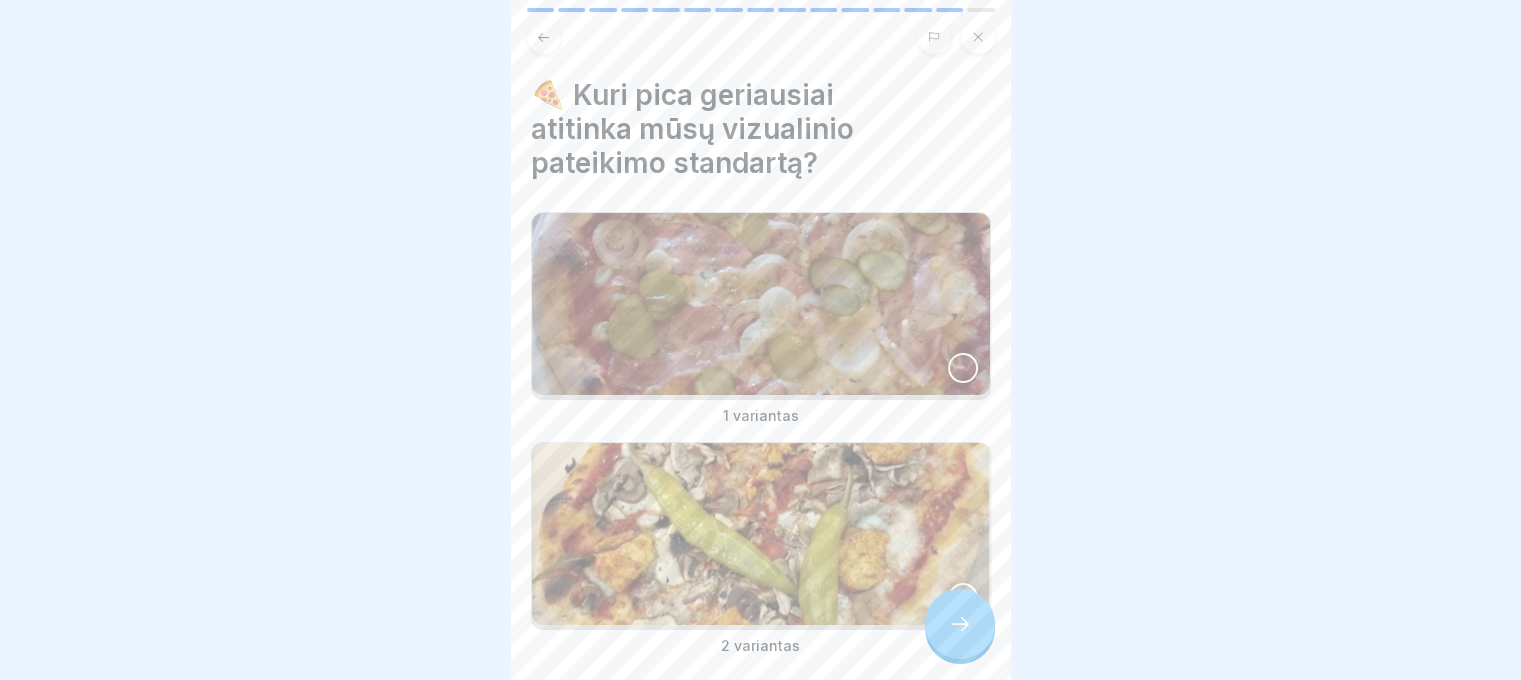 click at bounding box center (761, 304) 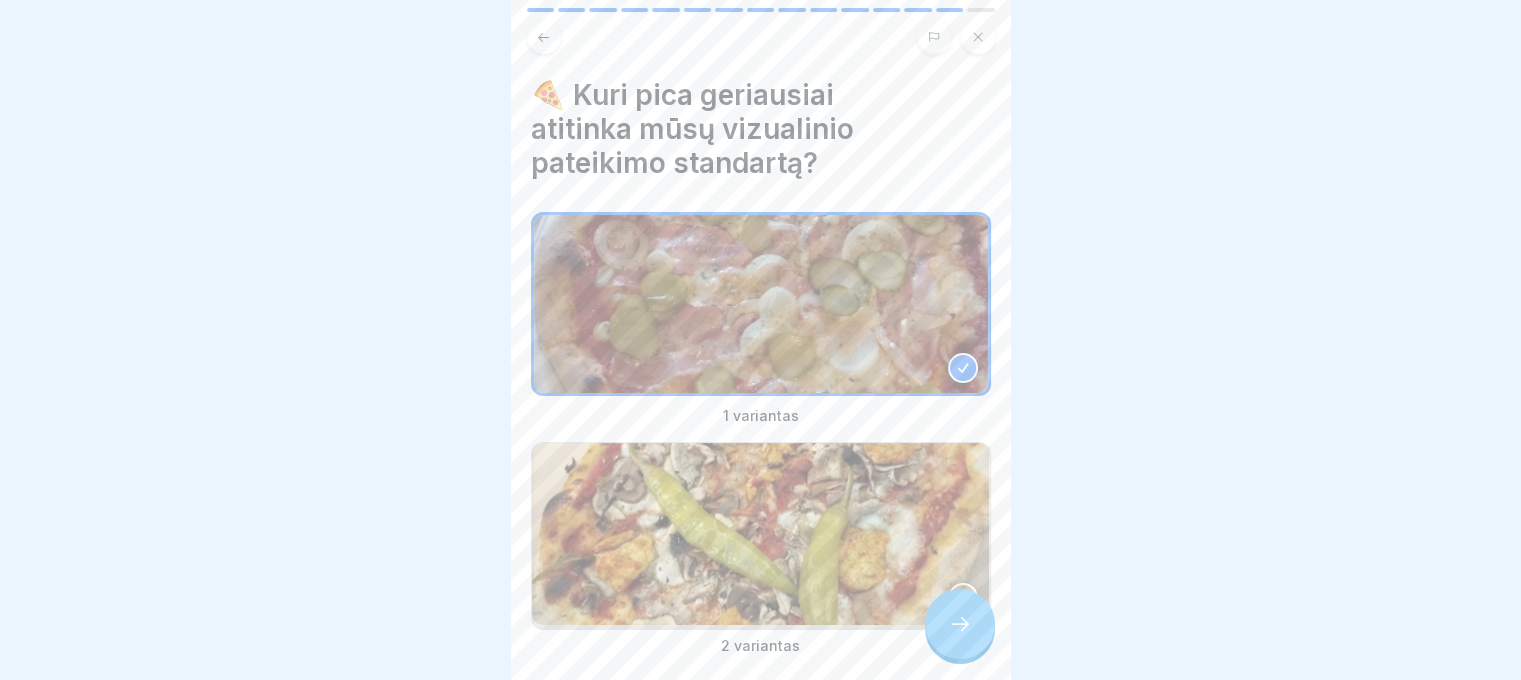 click 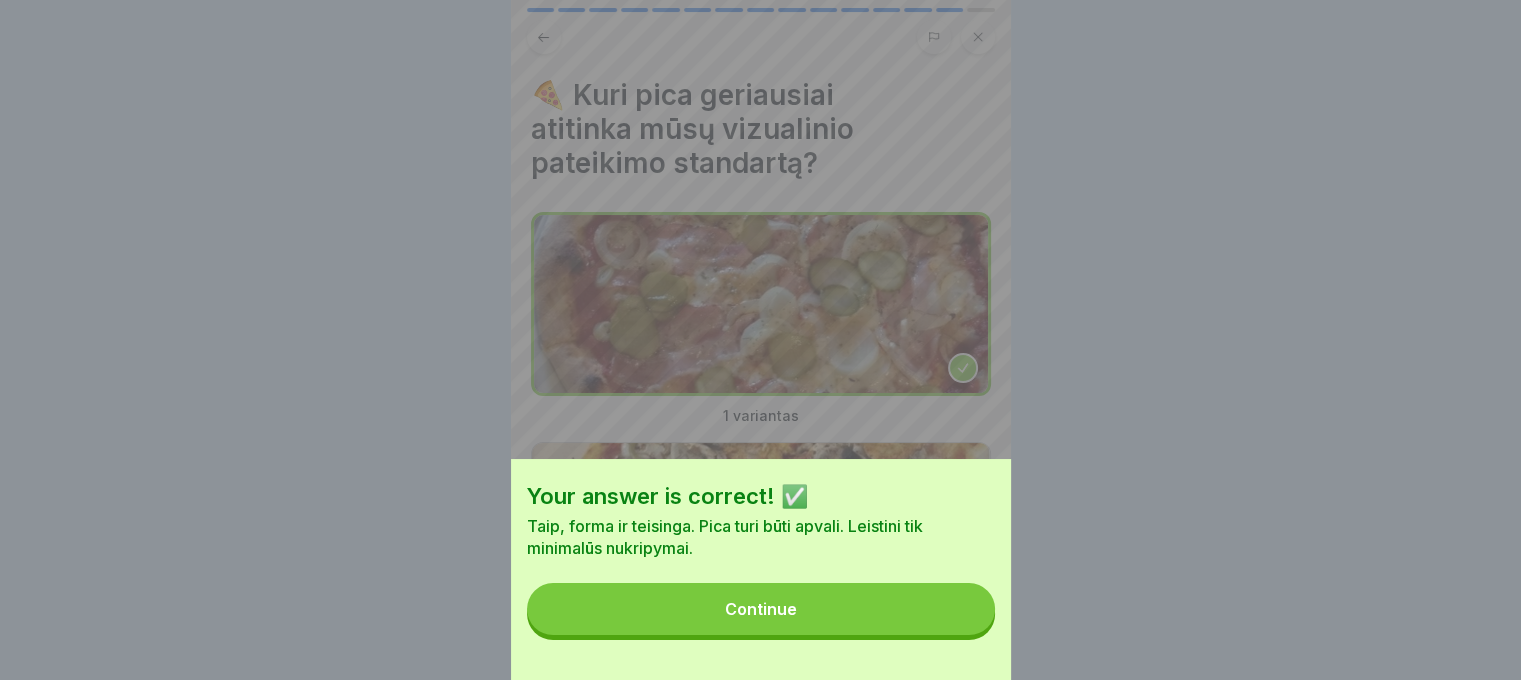 click on "Continue" at bounding box center (761, 609) 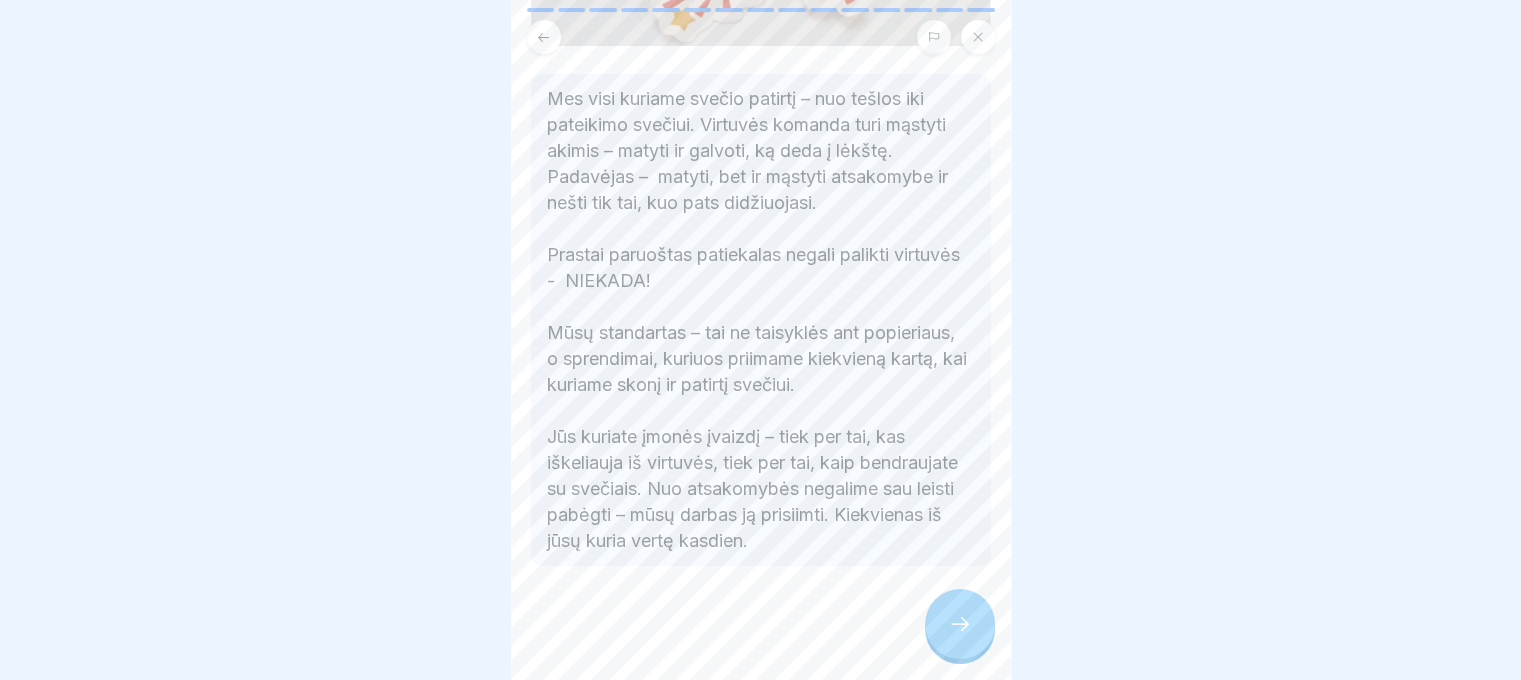 scroll, scrollTop: 464, scrollLeft: 0, axis: vertical 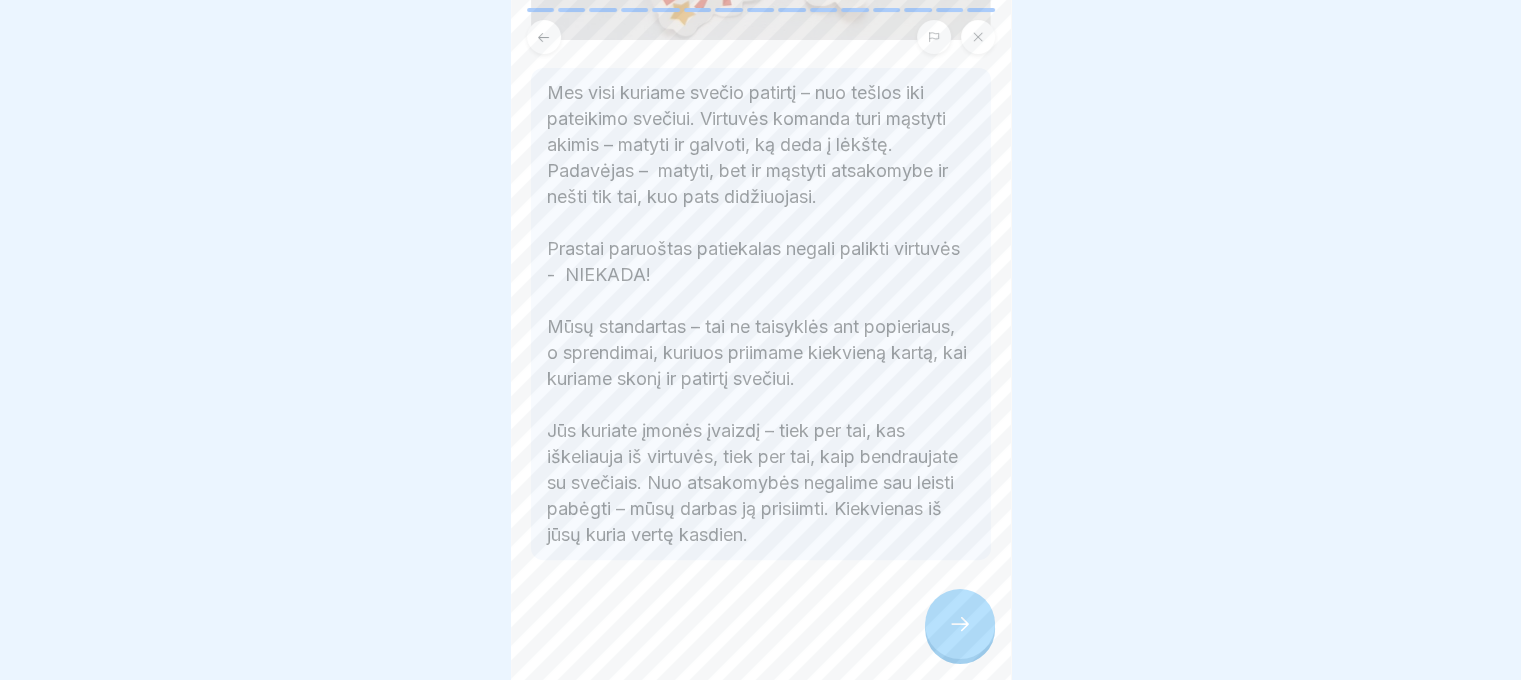 click at bounding box center (960, 624) 